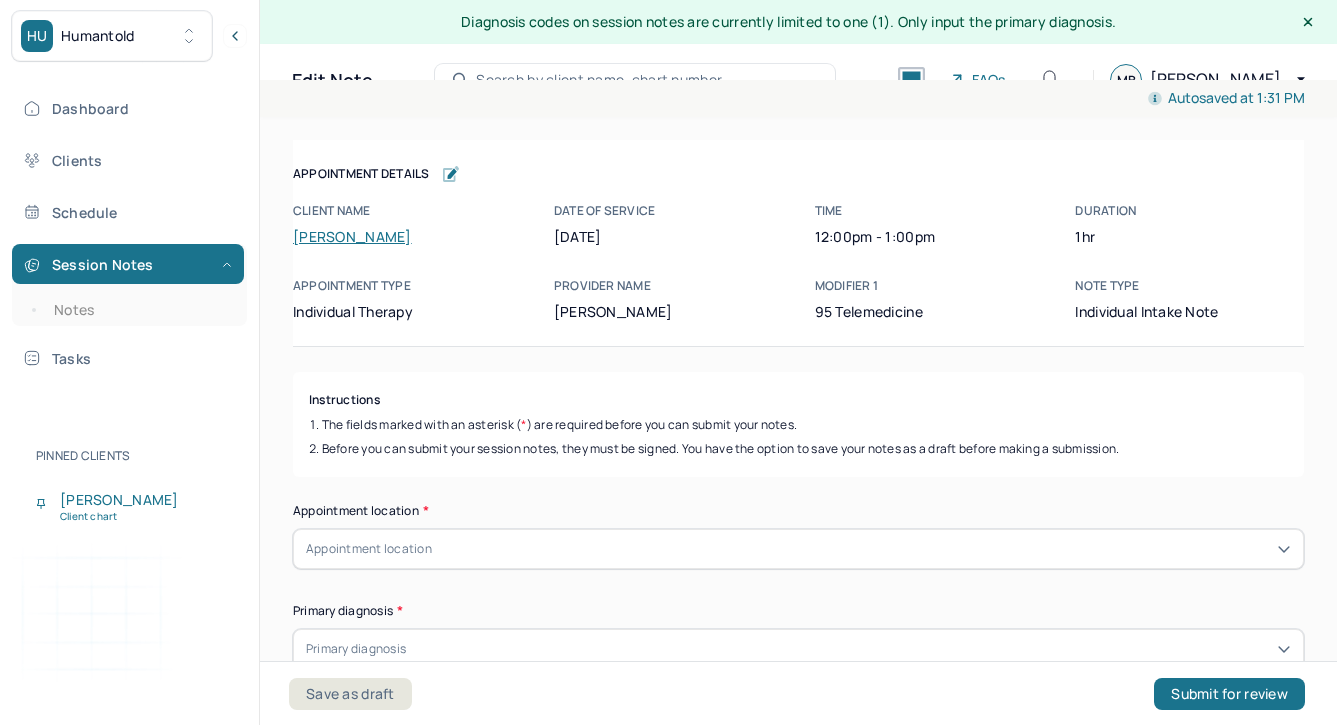 scroll, scrollTop: 35, scrollLeft: 0, axis: vertical 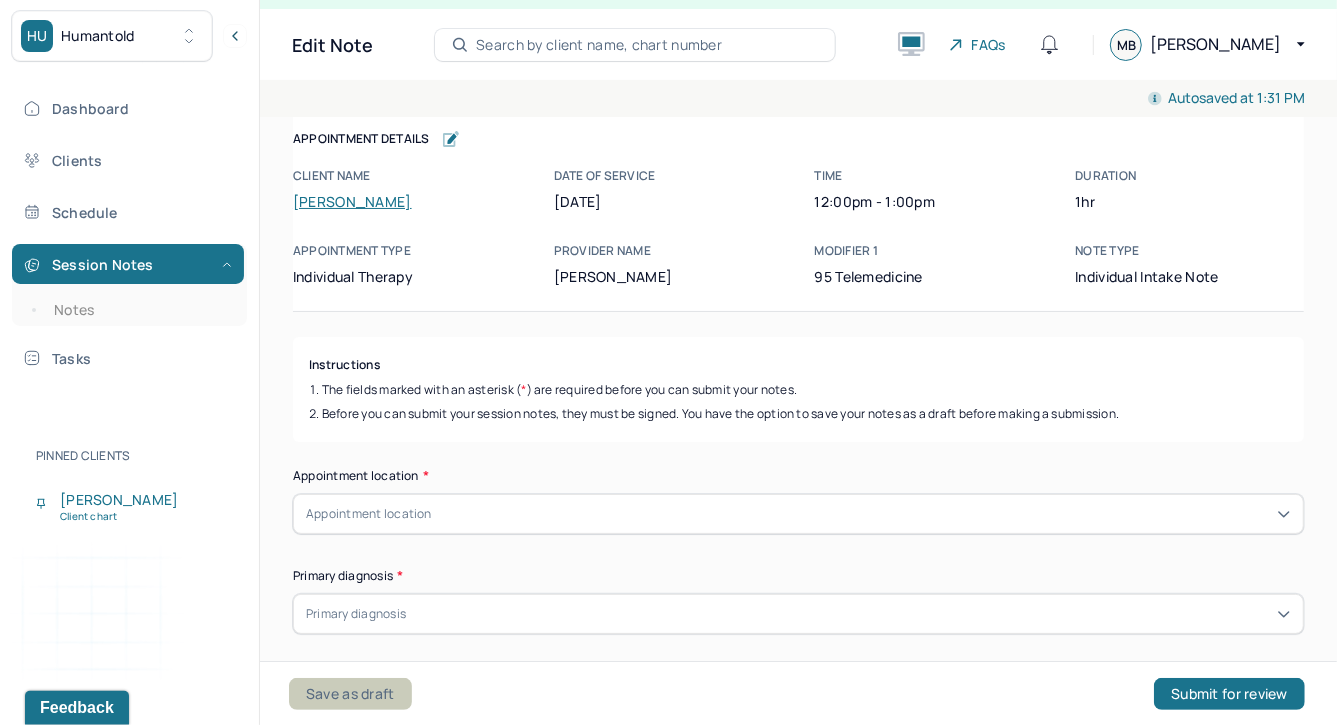 click on "Save as draft" at bounding box center (350, 694) 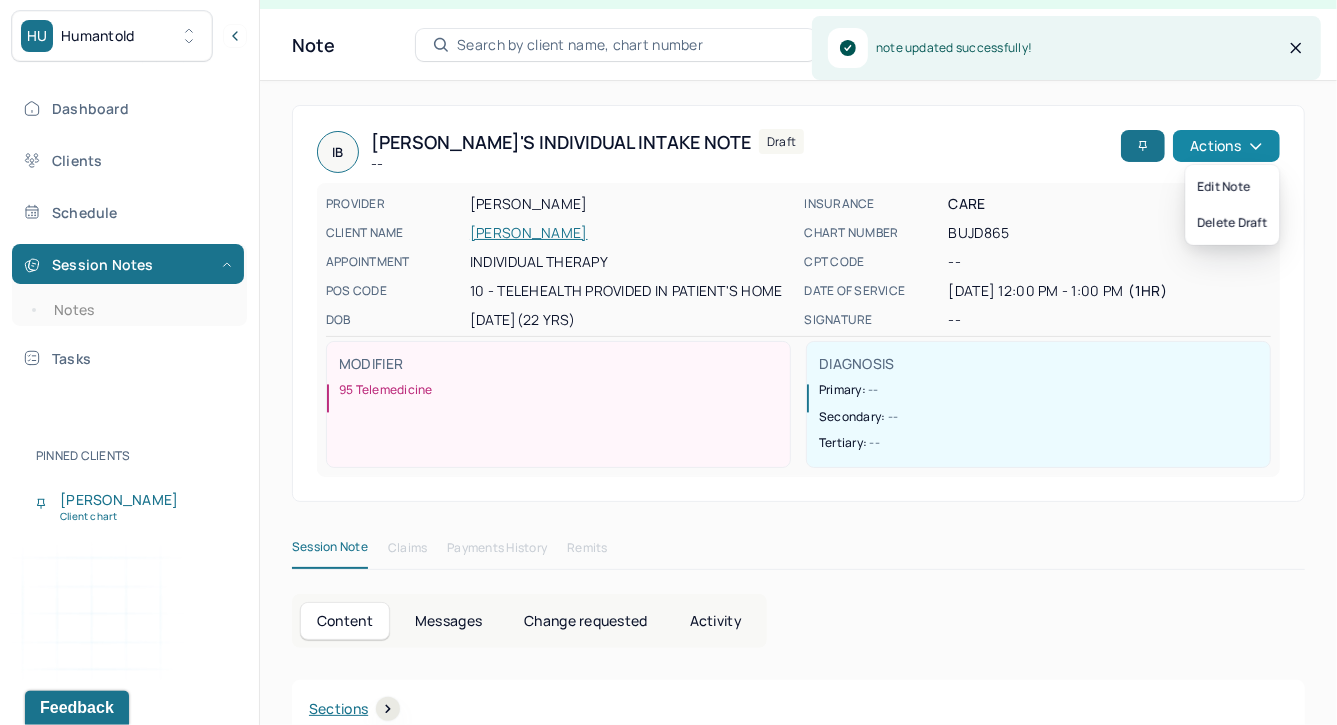 click on "Actions" at bounding box center [1226, 146] 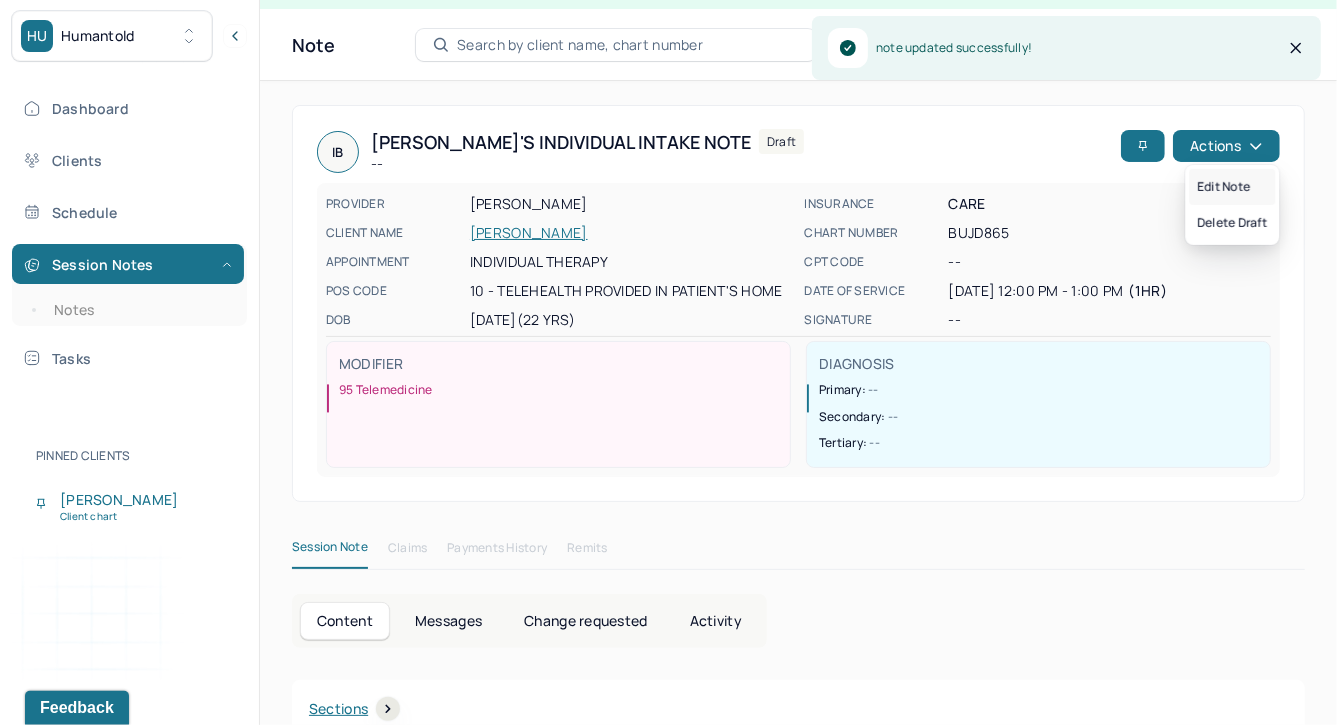 click on "Edit note" at bounding box center [1232, 187] 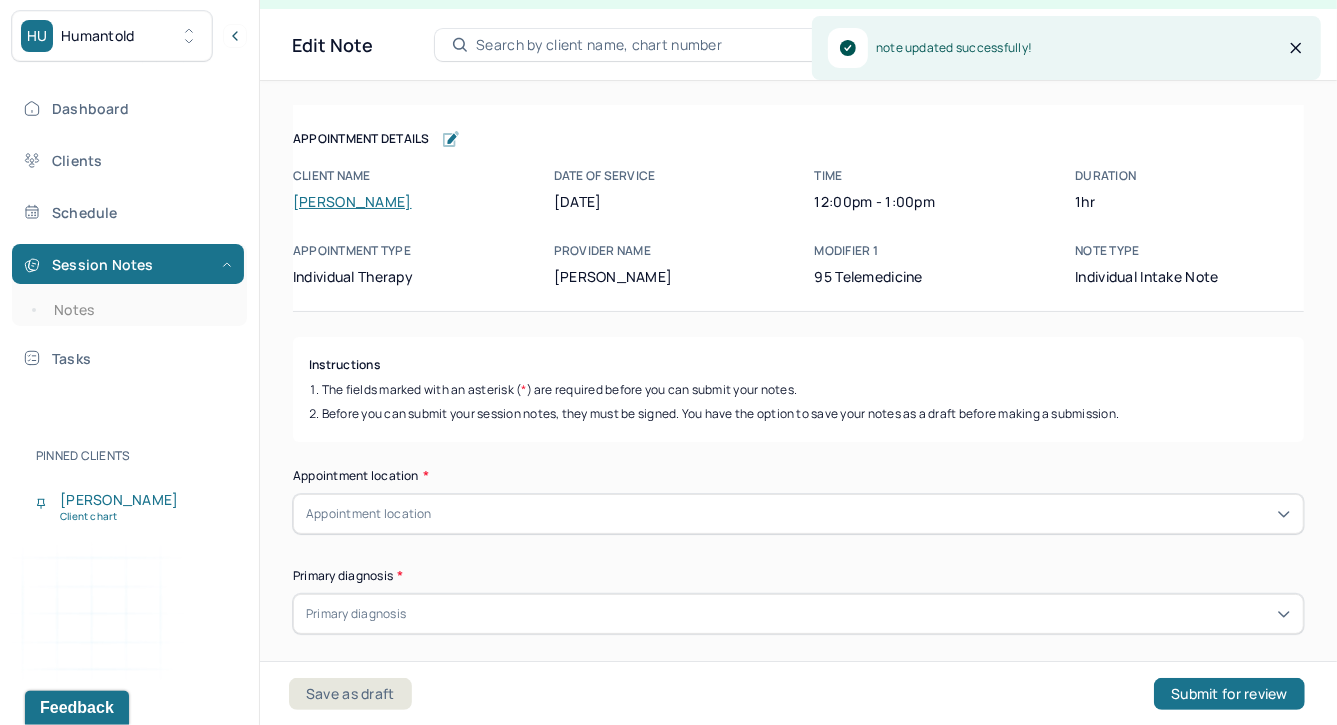 scroll, scrollTop: 0, scrollLeft: 0, axis: both 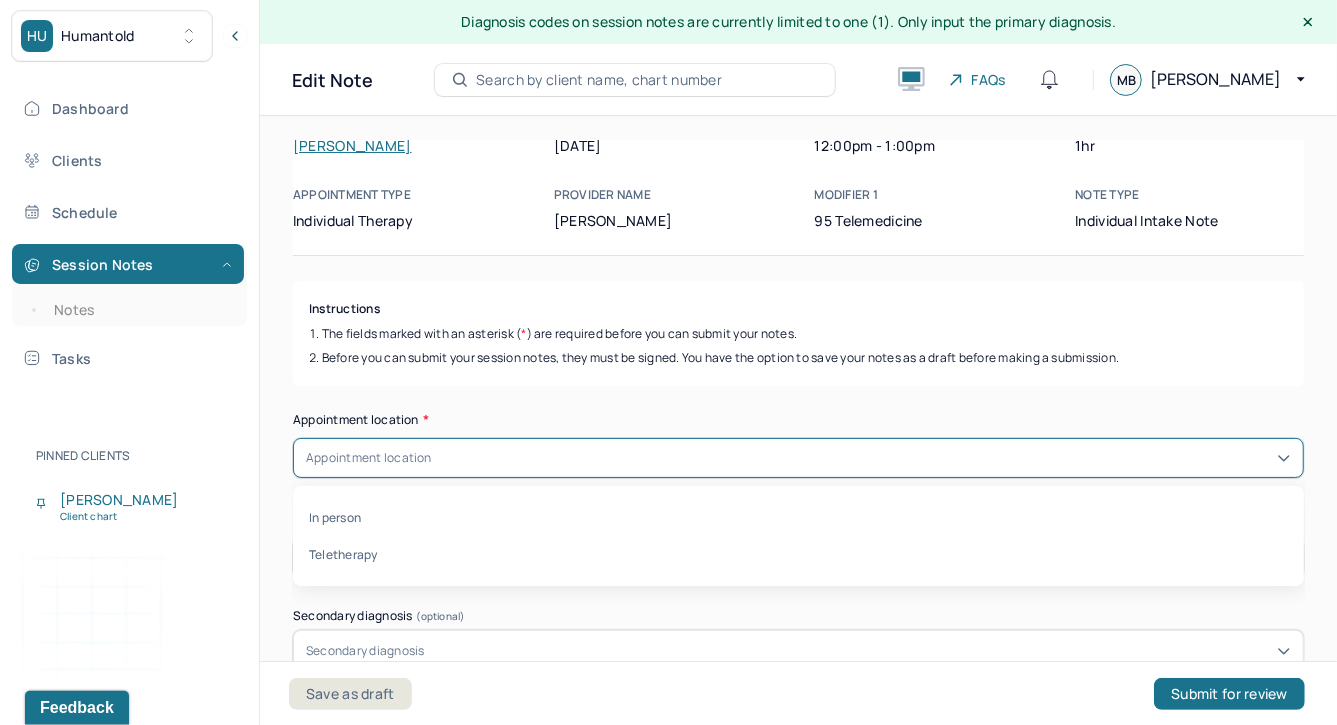 click on "Appointment location" at bounding box center [369, 458] 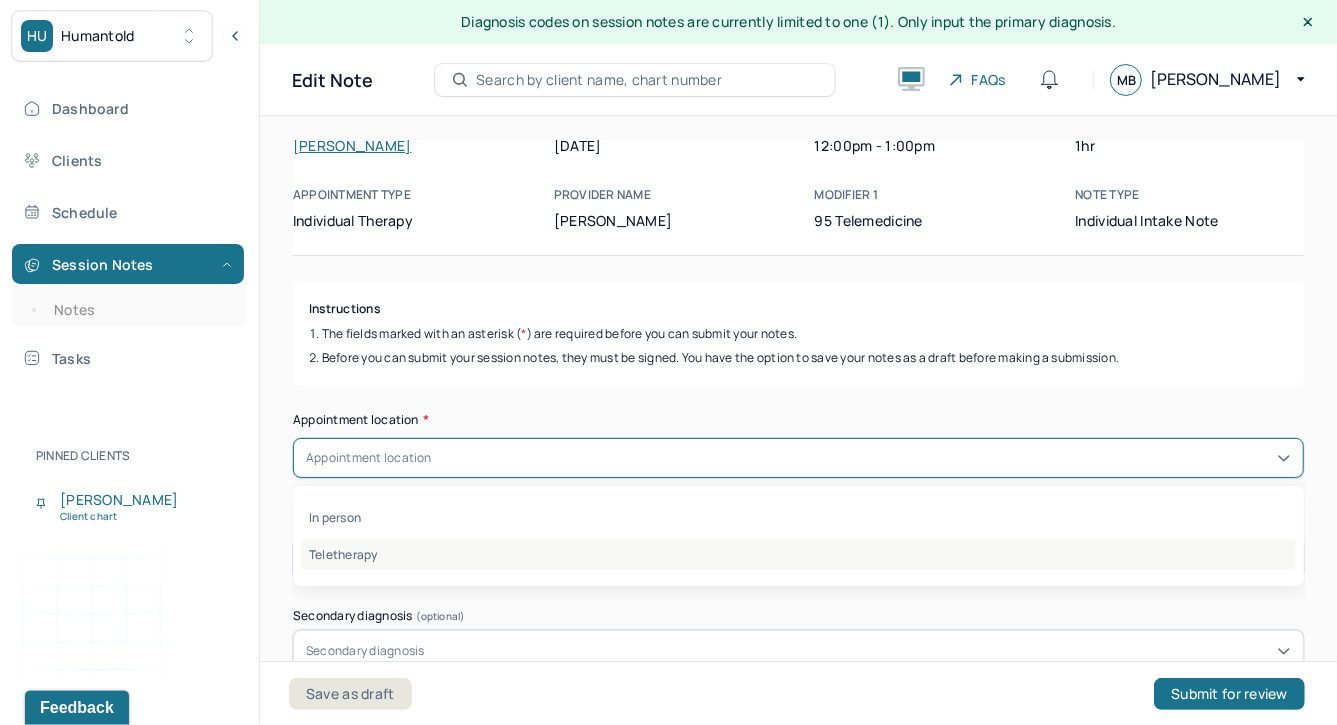 click on "Teletherapy" at bounding box center [798, 554] 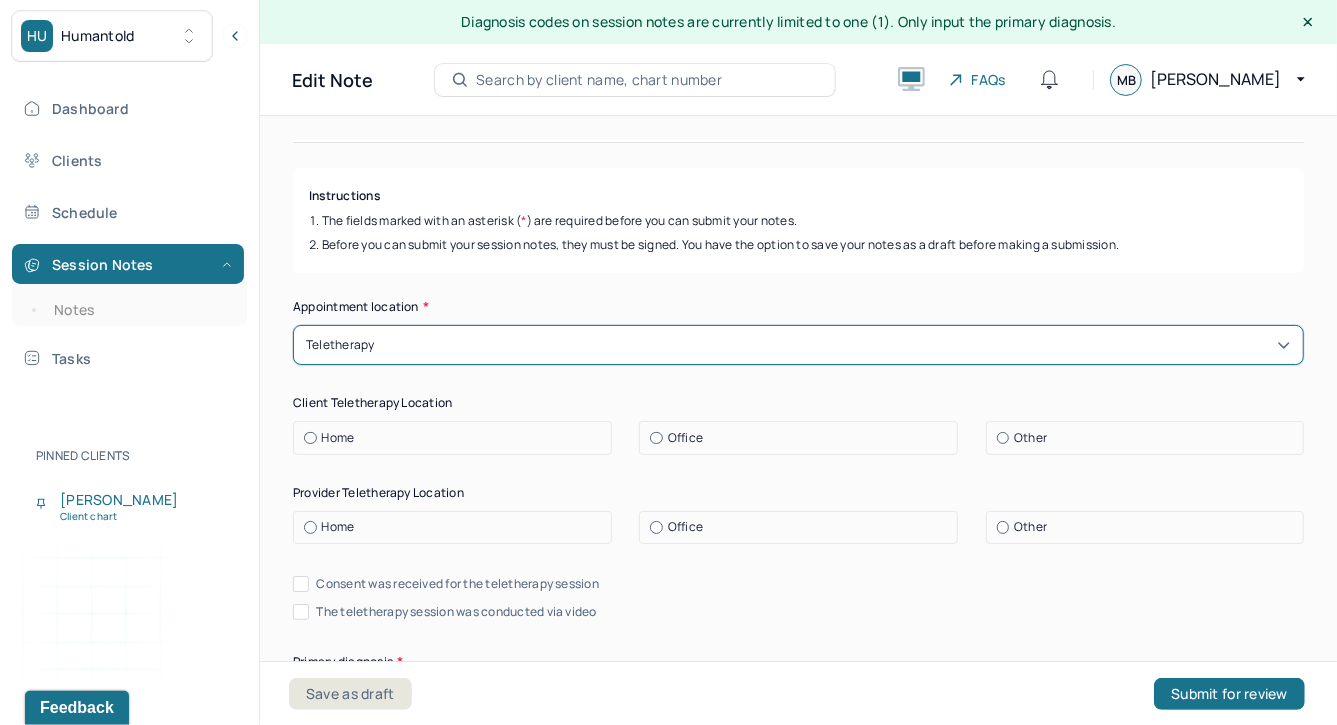 scroll, scrollTop: 287, scrollLeft: 0, axis: vertical 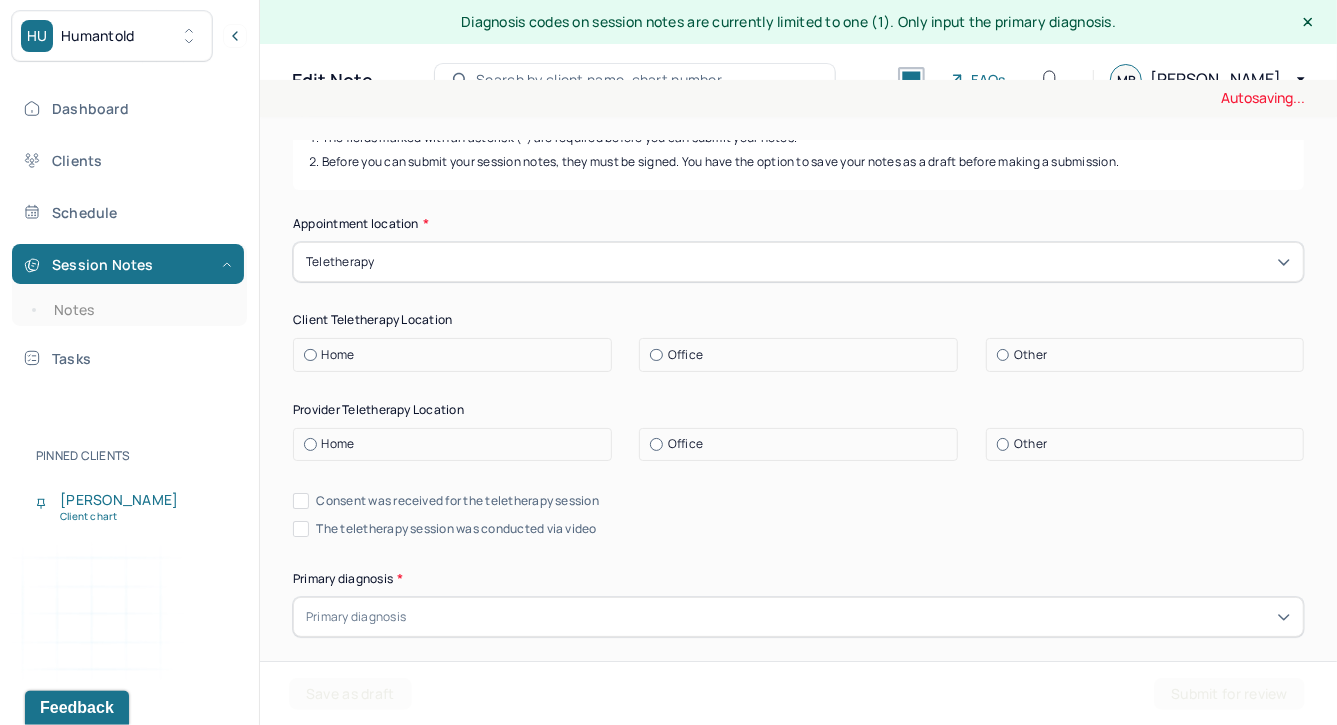 click on "Appointment location * Teletherapy Client Teletherapy Location Home Office Other Provider Teletherapy Location Home Office Other Consent was received for the teletherapy session The teletherapy session was conducted via video Primary diagnosis * Primary diagnosis Secondary diagnosis (optional) Secondary diagnosis Tertiary diagnosis (optional) Tertiary diagnosis Identity Preferred name (optional) Gender * Gender Pronouns (optional) Religion (optional) Religion Education (optional) Education Race (optional) Race Ethnicity (optional) Sexual orientation (optional) Sexual orientation Current employment (optional) Current employment details (optional) Relationship status (optional) Relationship status Name of partner (optional) Emergency contact information (optional) Legal problems (optional)" at bounding box center (798, 1216) 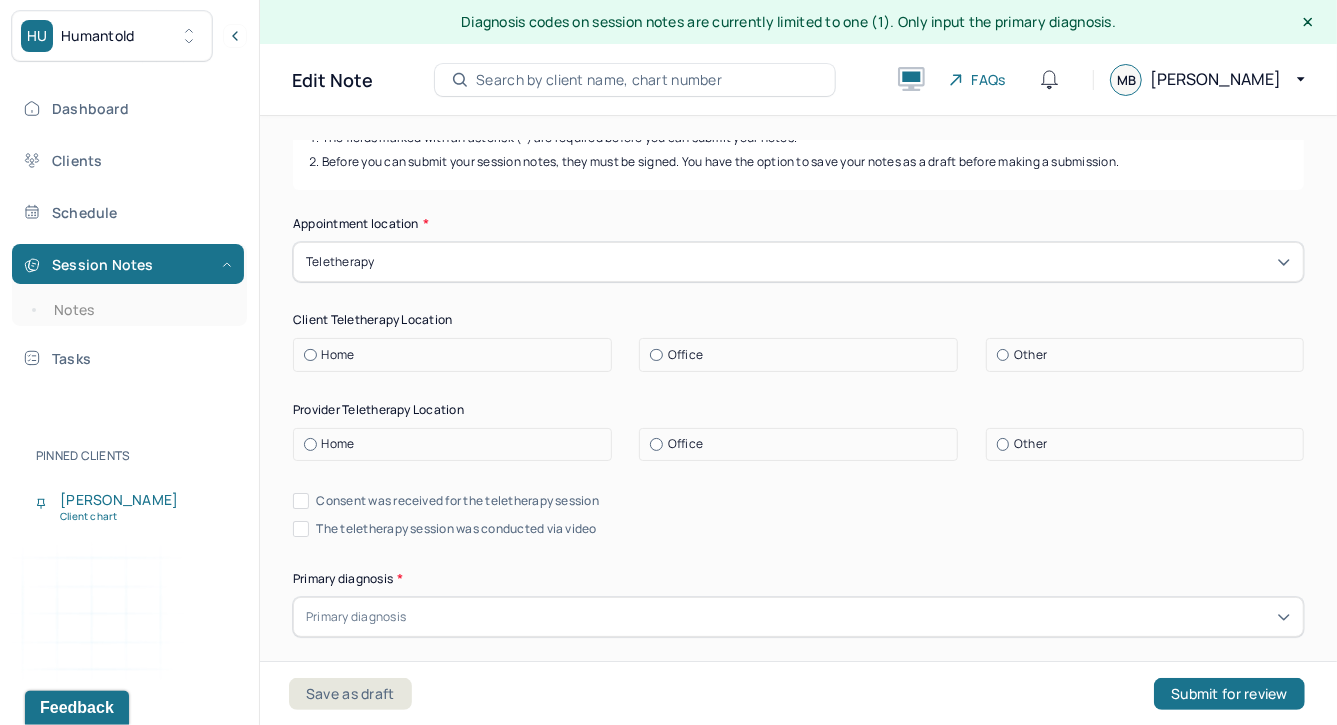 click at bounding box center (310, 355) 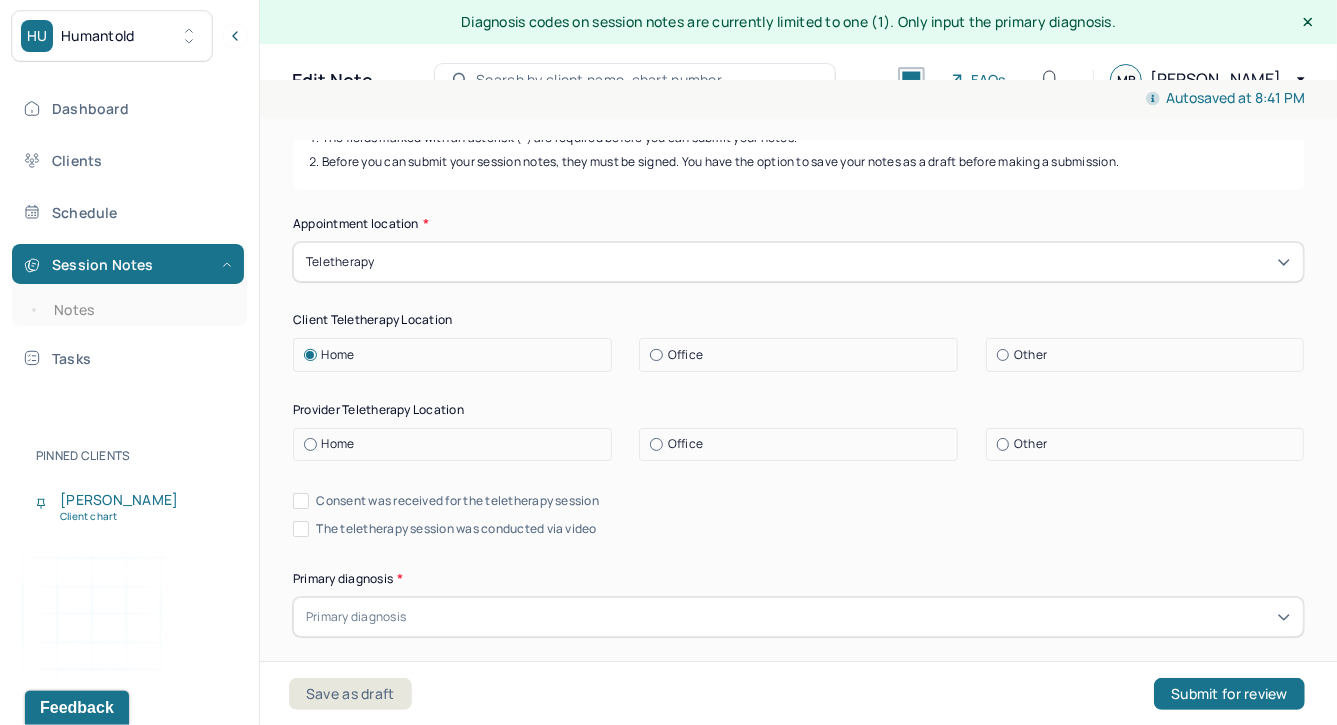 click on "Appointment location * Teletherapy Client Teletherapy Location Home Office Other Provider Teletherapy Location Home Office Other Consent was received for the teletherapy session The teletherapy session was conducted via video Primary diagnosis * Primary diagnosis Secondary diagnosis (optional) Secondary diagnosis Tertiary diagnosis (optional) Tertiary diagnosis Identity Preferred name (optional) Gender * Gender Pronouns (optional) Religion (optional) Religion Education (optional) Education Race (optional) Race Ethnicity (optional) Sexual orientation (optional) Sexual orientation Current employment (optional) Current employment details (optional) Relationship status (optional) Relationship status Name of partner (optional) Emergency contact information (optional) Legal problems (optional)" at bounding box center [798, 1216] 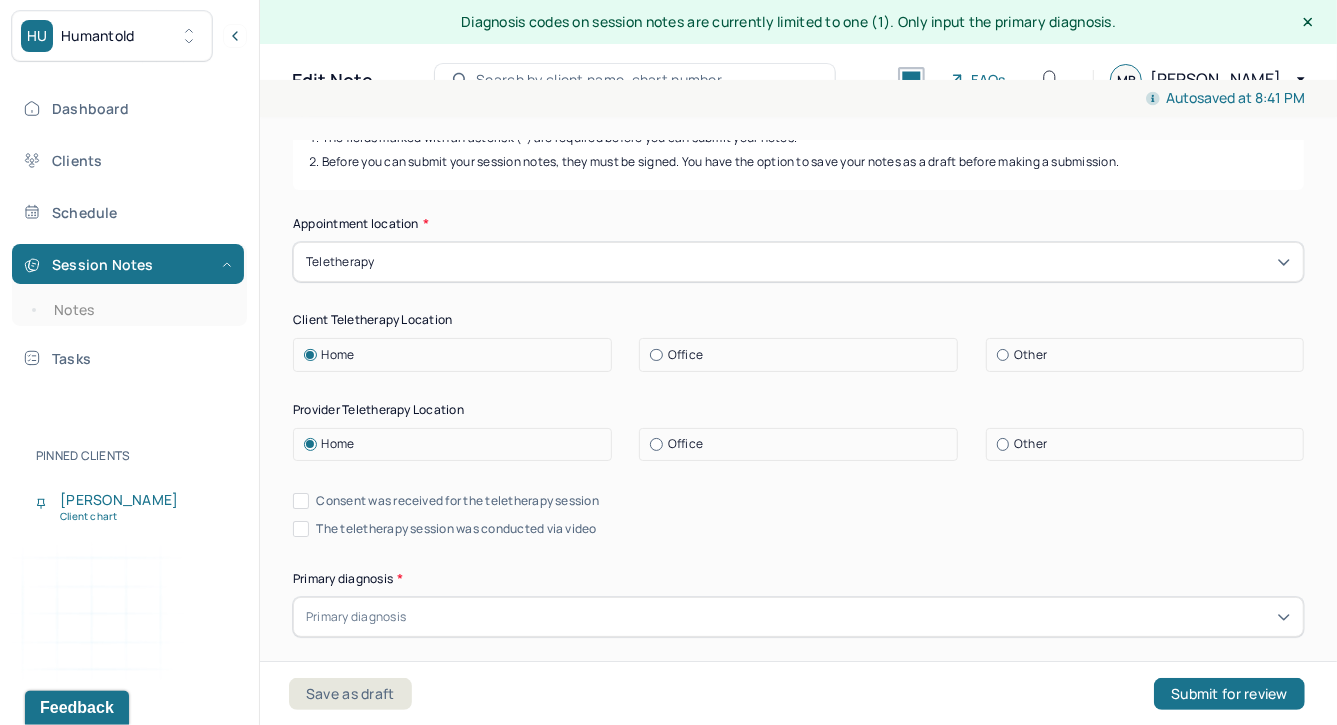 click on "Consent was received for the teletherapy session" at bounding box center [446, 501] 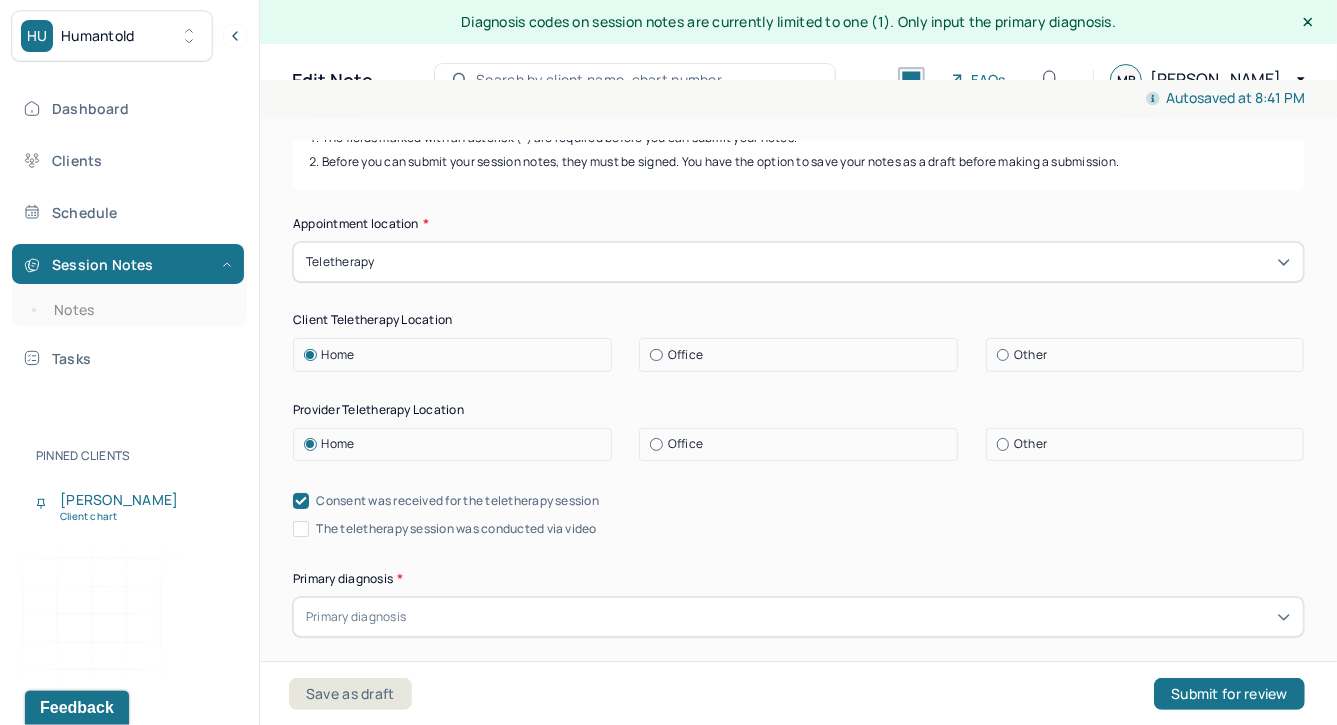 click on "The teletherapy session was conducted via video" at bounding box center (301, 529) 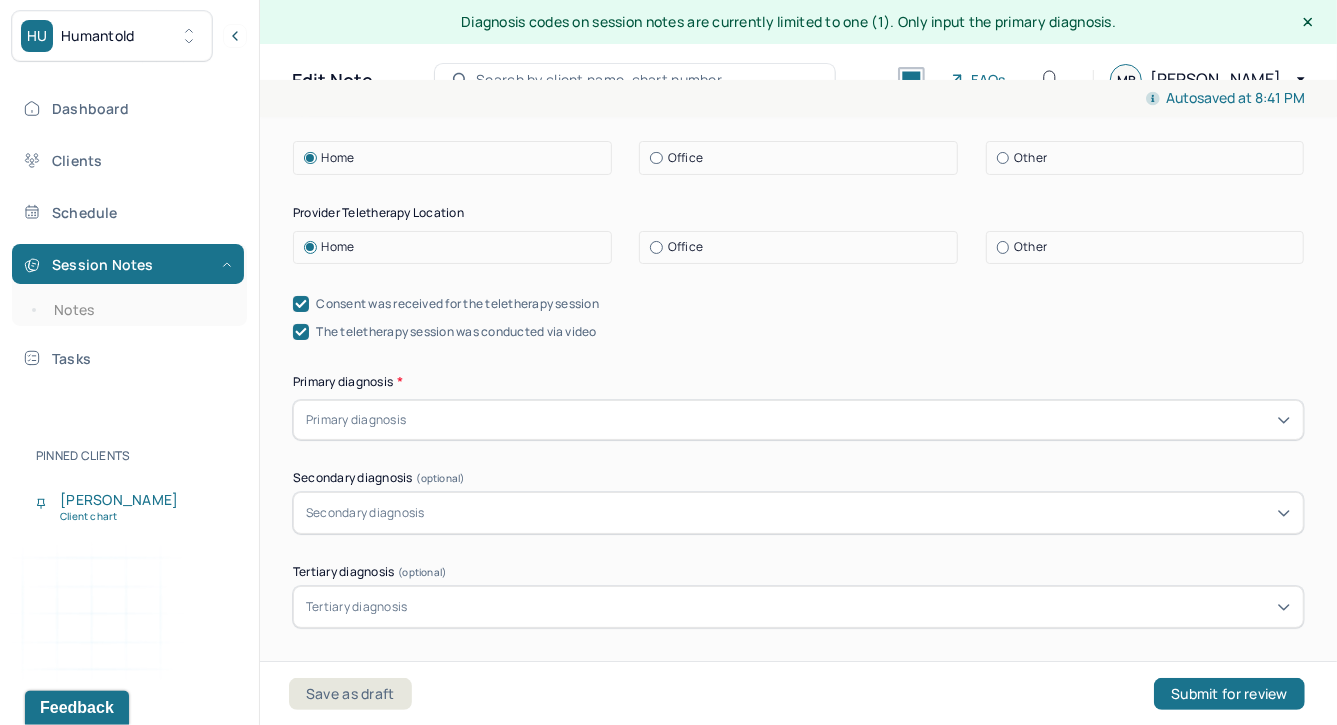 scroll, scrollTop: 483, scrollLeft: 0, axis: vertical 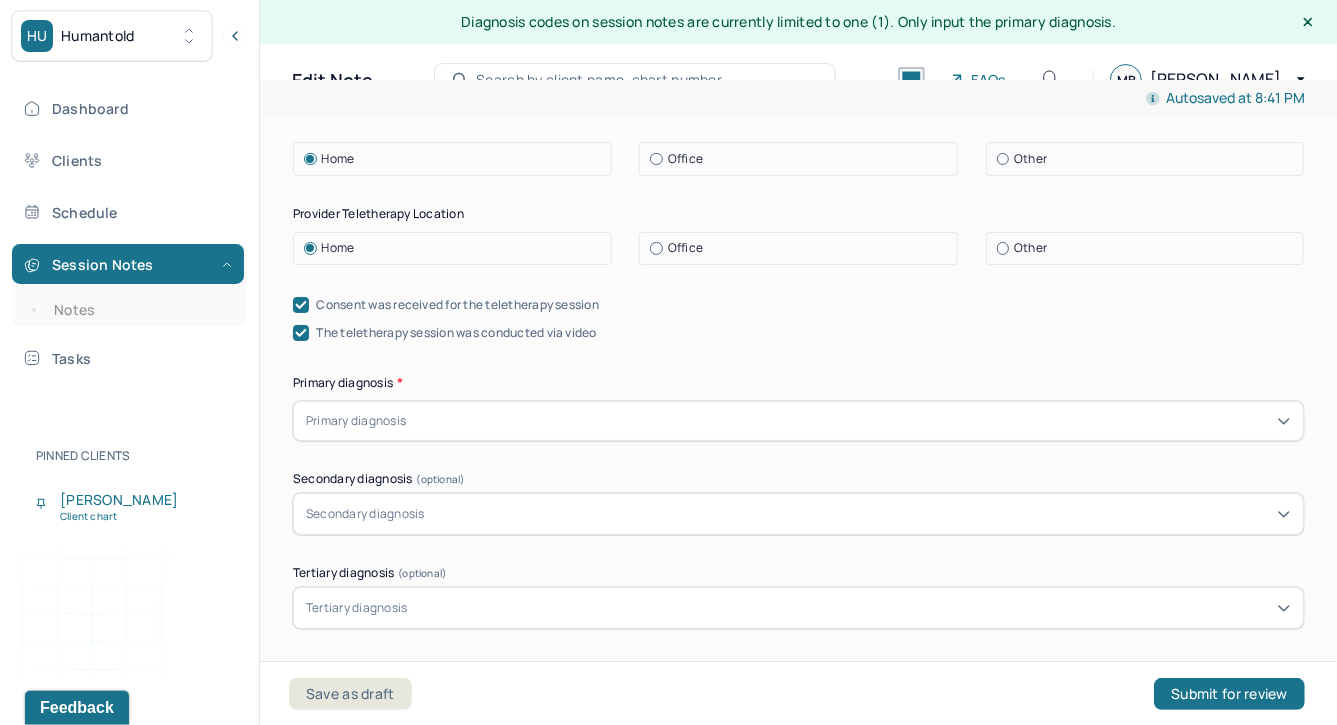 click on "Primary diagnosis" at bounding box center [356, 421] 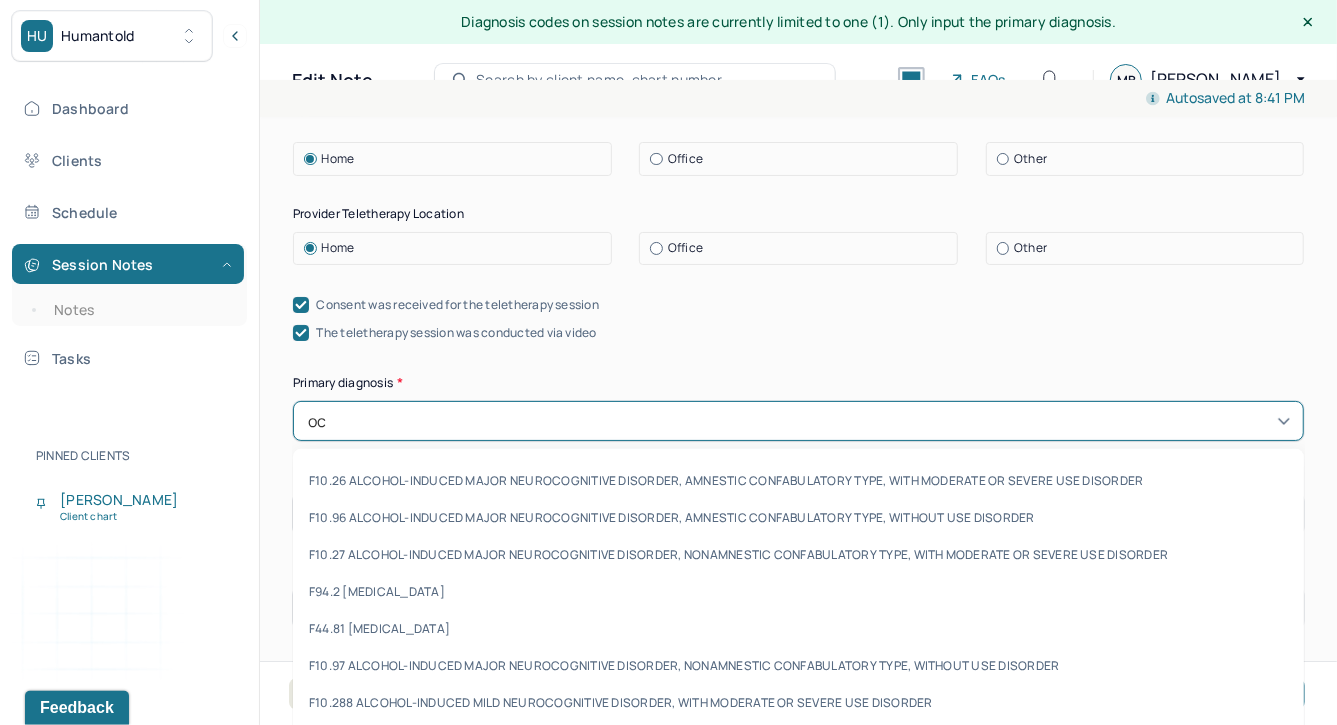 type on "o" 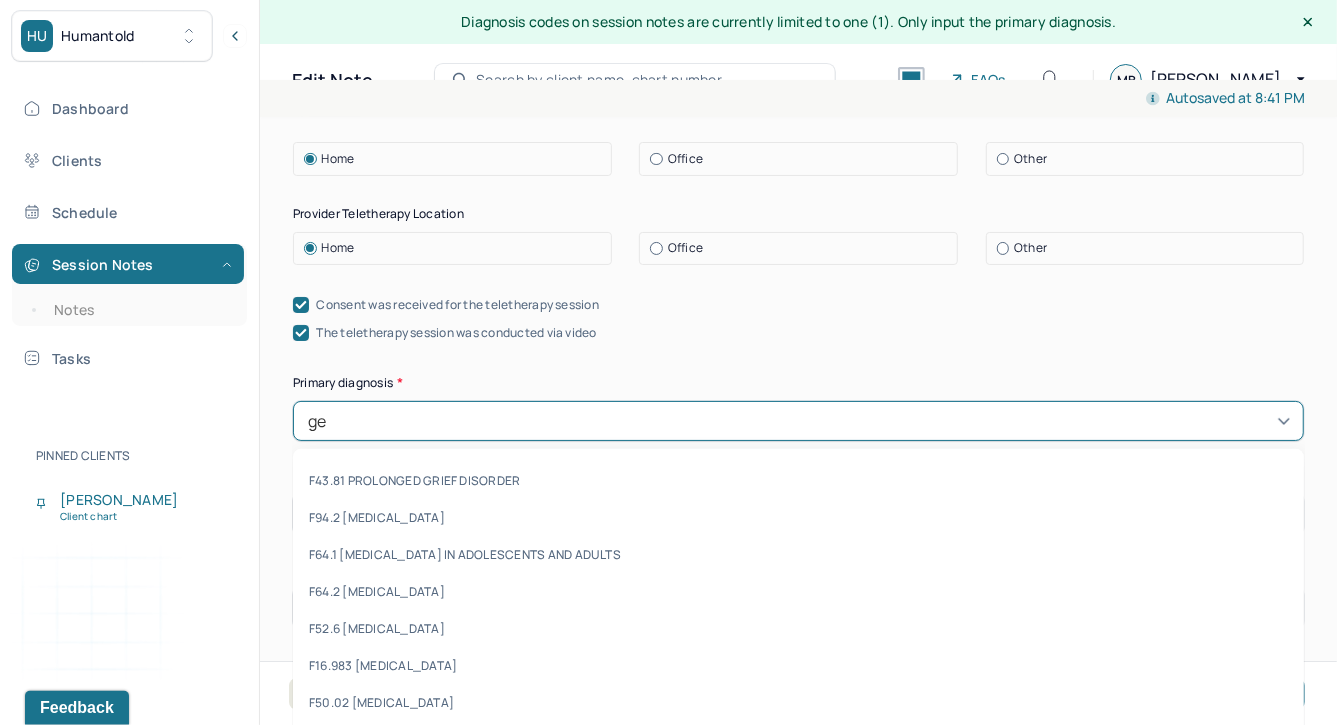 type on "gen" 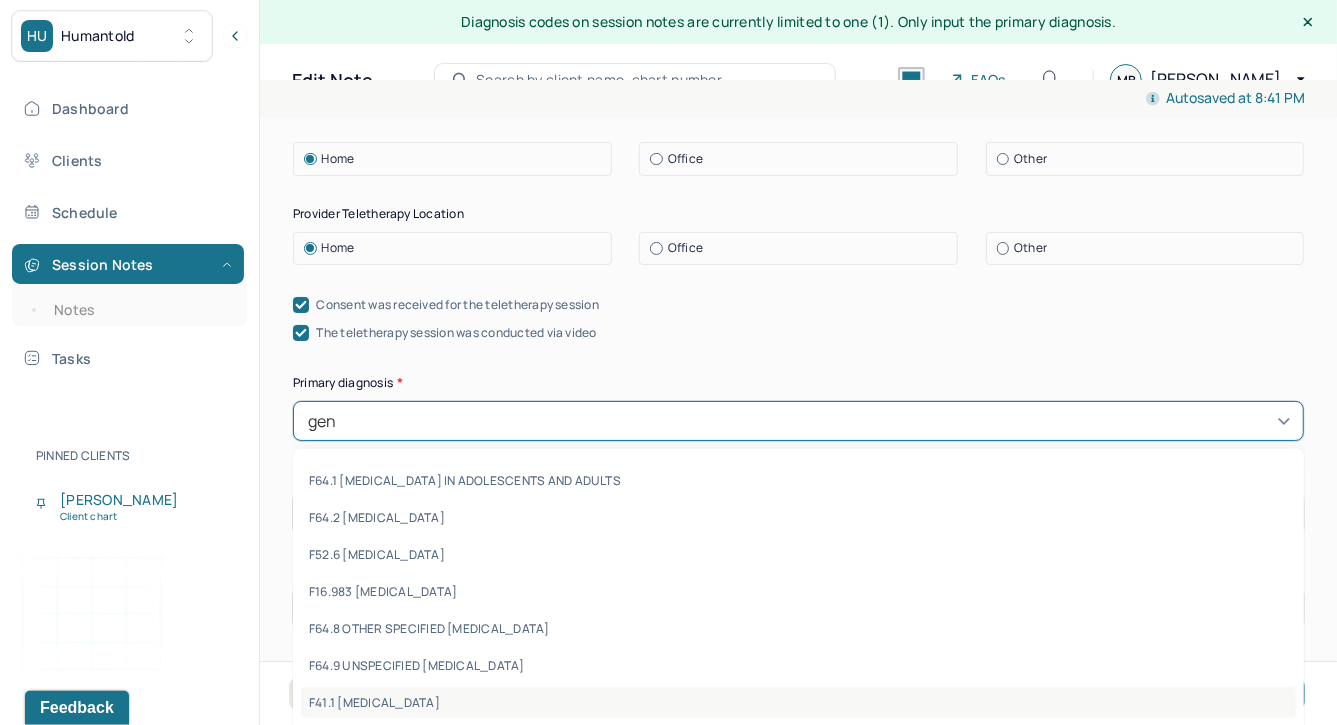 click on "F41.1 [MEDICAL_DATA]" at bounding box center (798, 702) 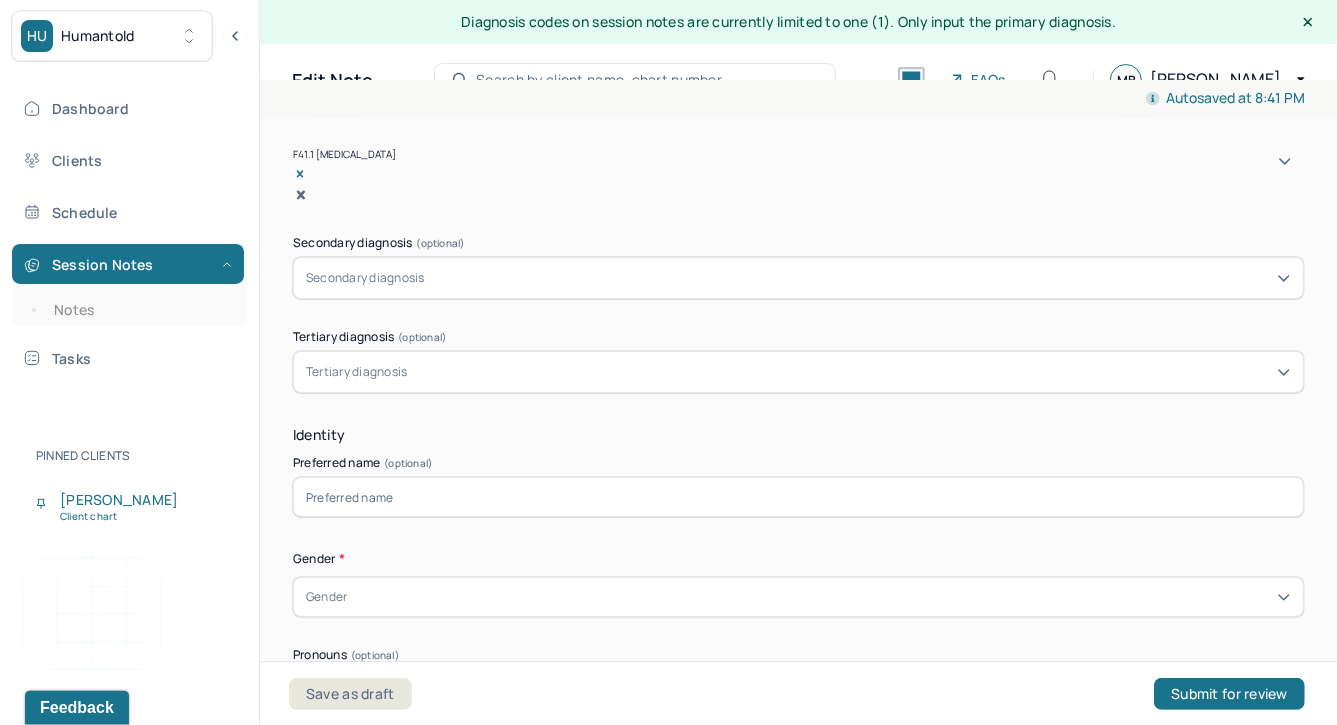 scroll, scrollTop: 756, scrollLeft: 0, axis: vertical 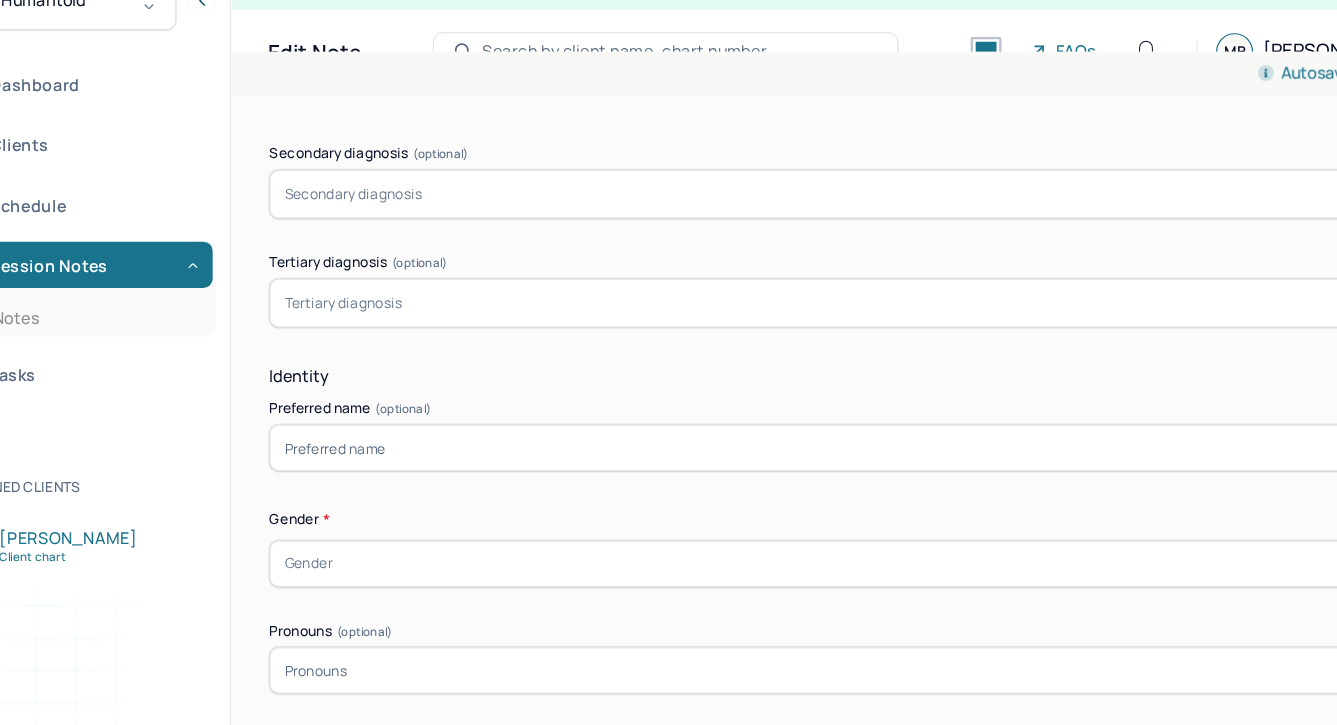 click at bounding box center [798, 422] 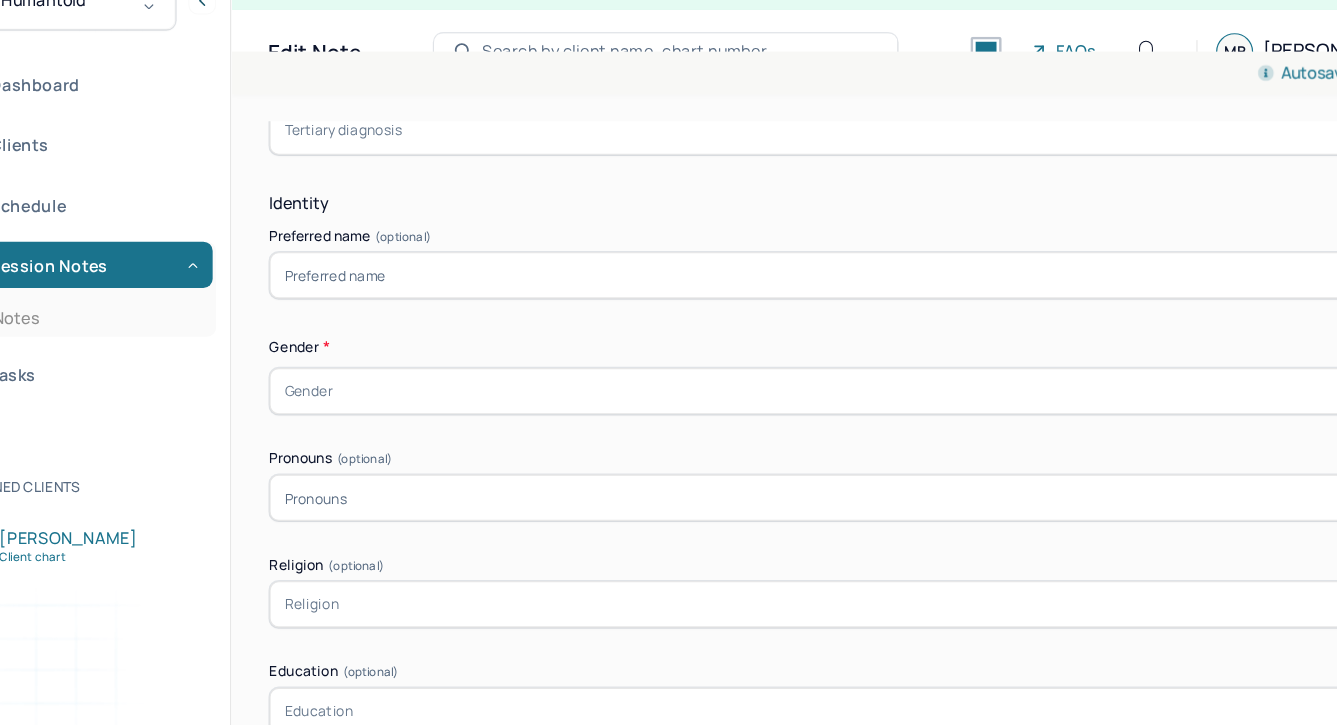 scroll, scrollTop: 991, scrollLeft: 0, axis: vertical 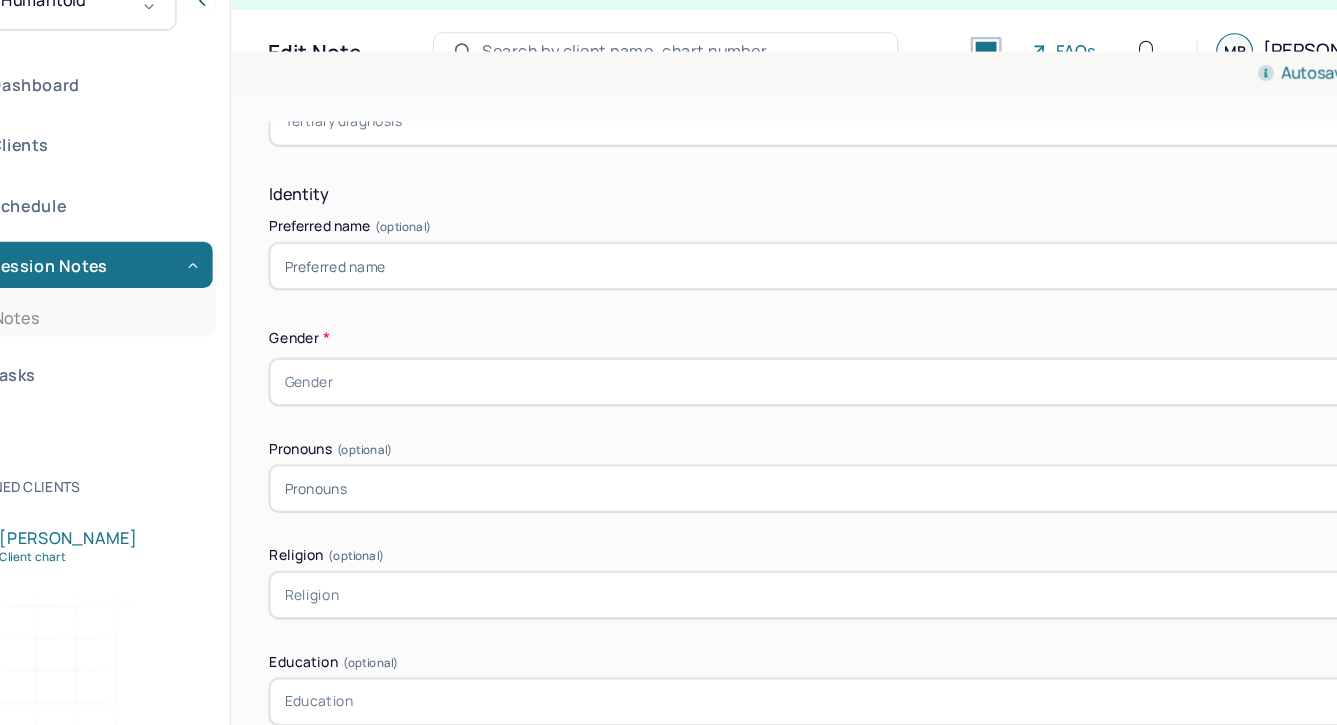click on "Gender" at bounding box center [798, 365] 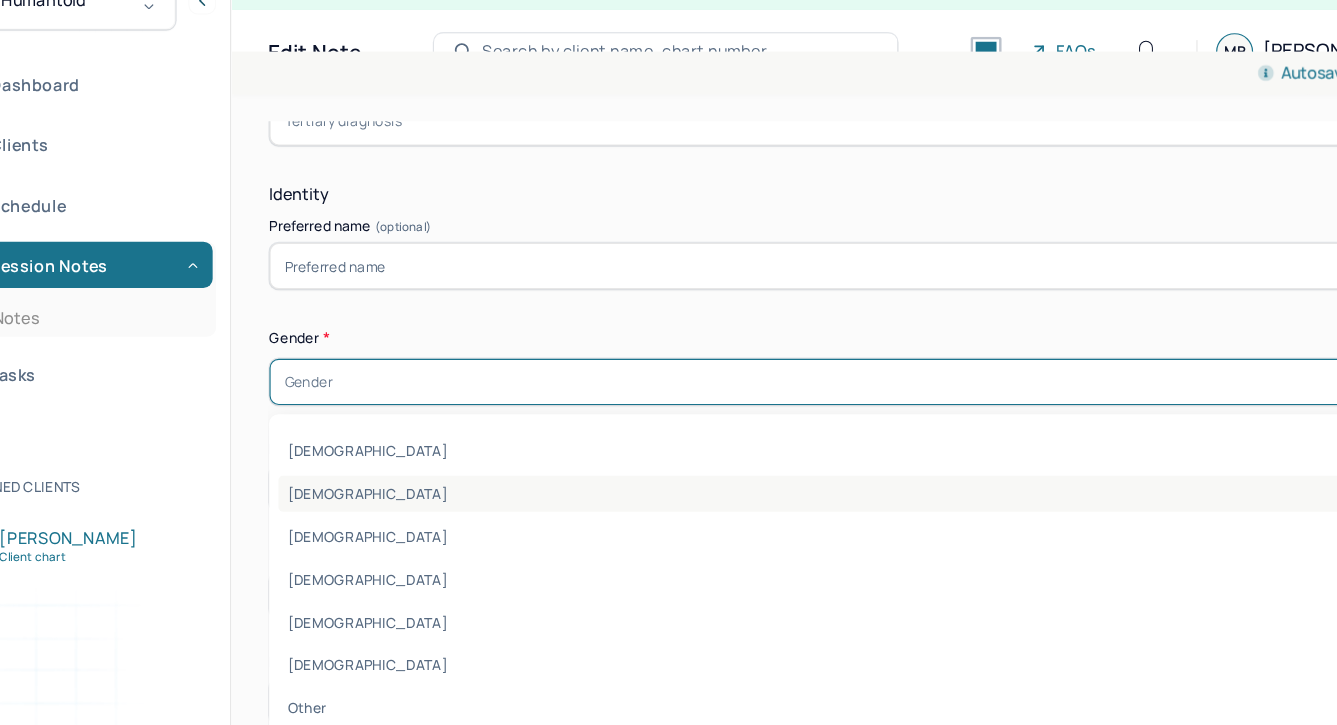 click on "[DEMOGRAPHIC_DATA]" at bounding box center (798, 461) 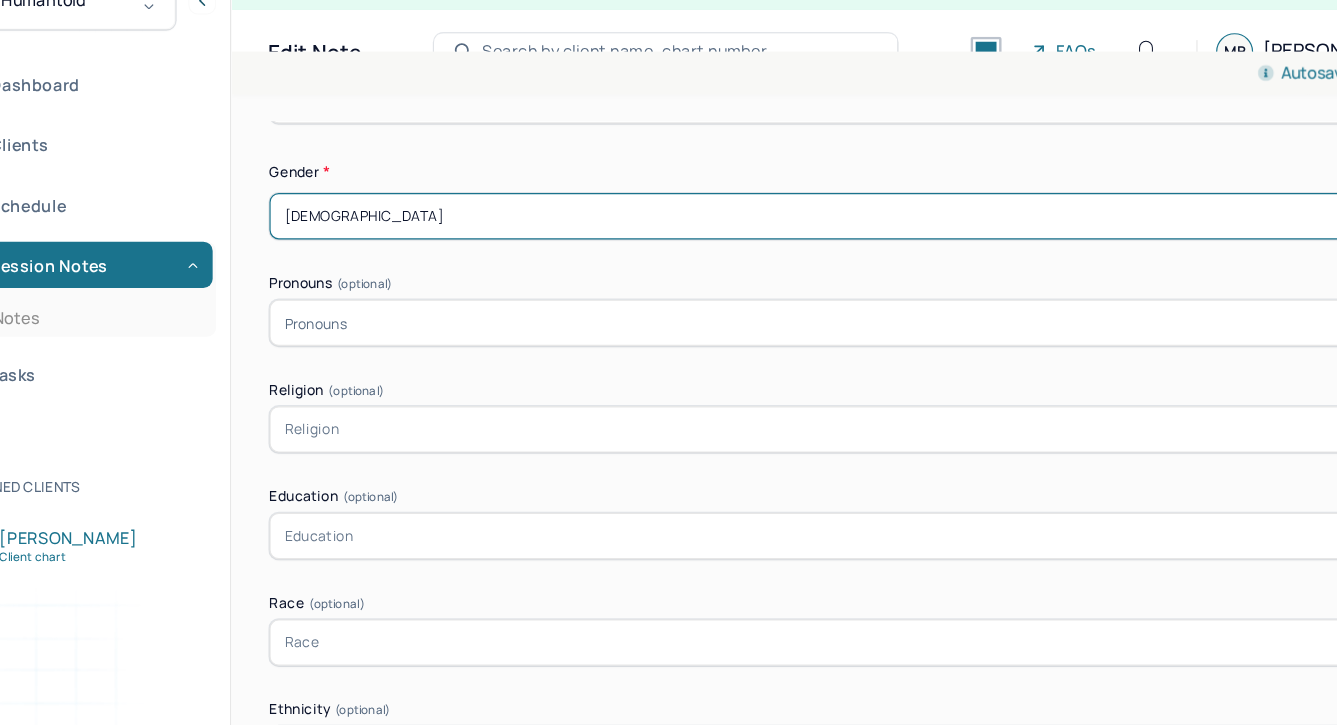 scroll, scrollTop: 1170, scrollLeft: 0, axis: vertical 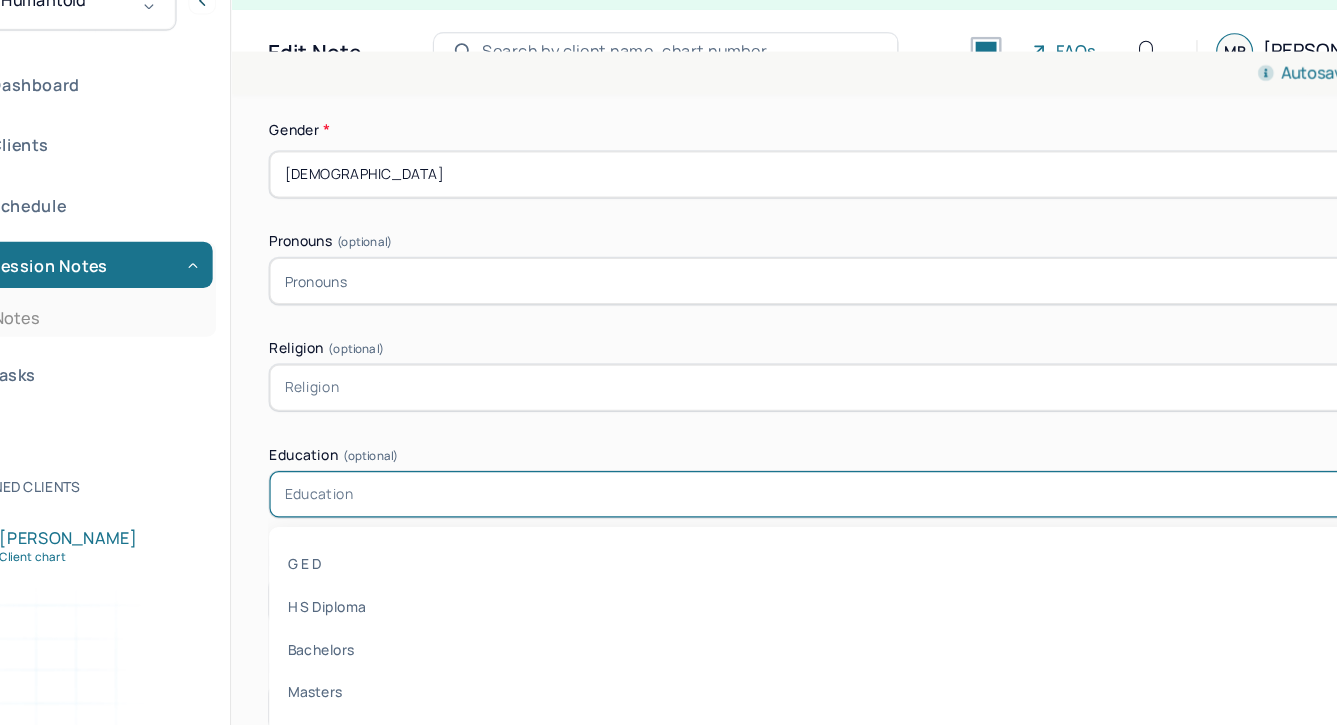 click on "Education" at bounding box center [798, 462] 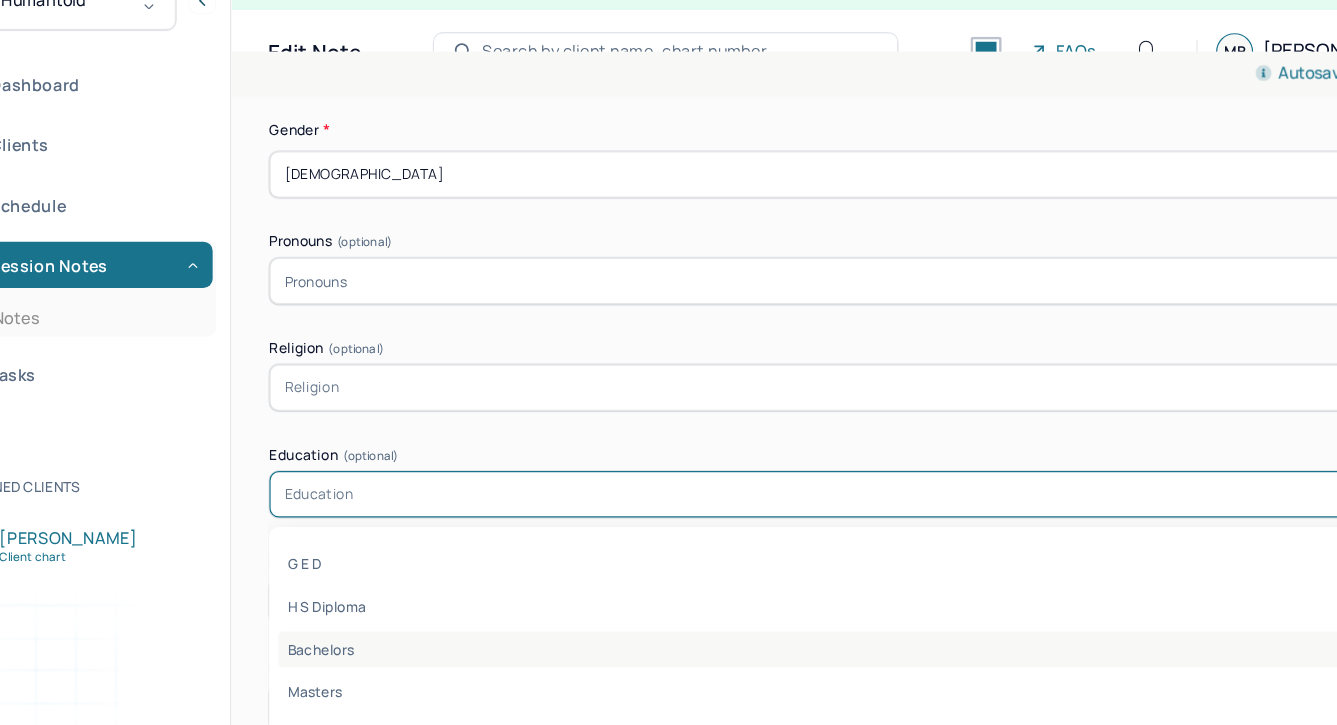 click on "Bachelors" at bounding box center [798, 595] 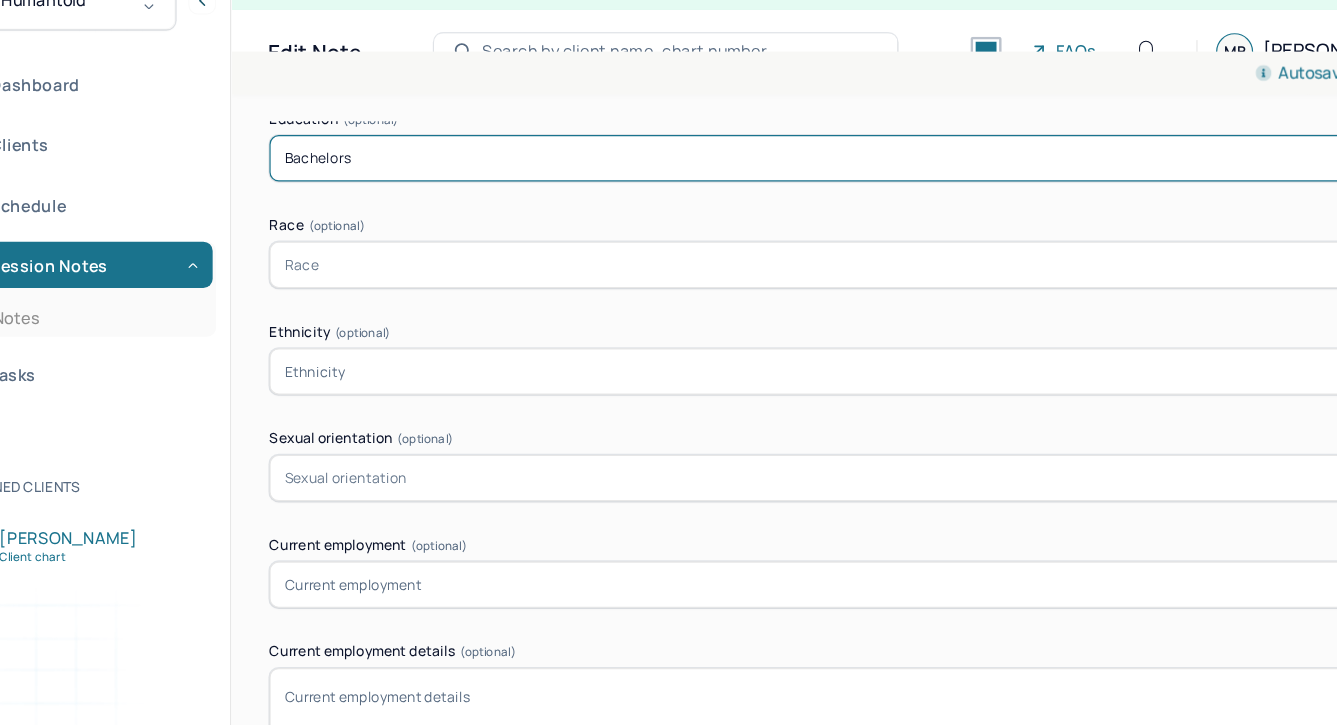 scroll, scrollTop: 1504, scrollLeft: 0, axis: vertical 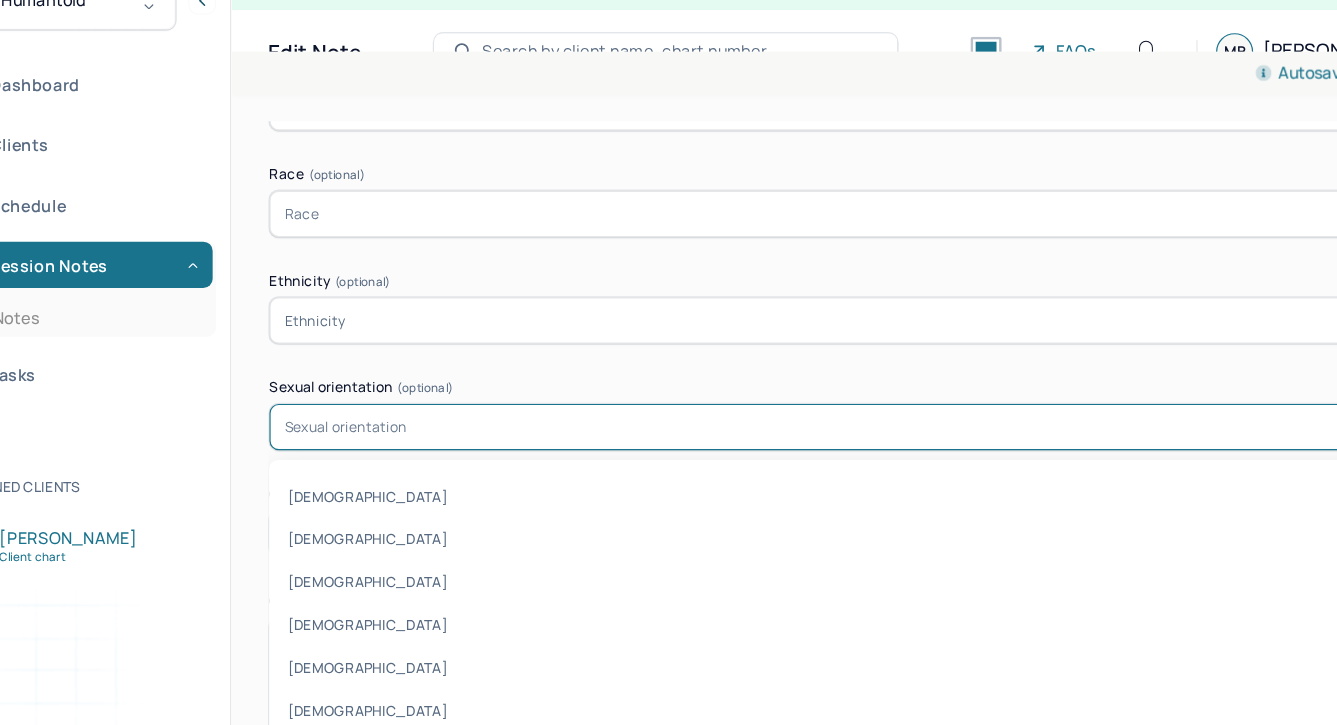 click on "Sexual orientation" at bounding box center [358, 404] 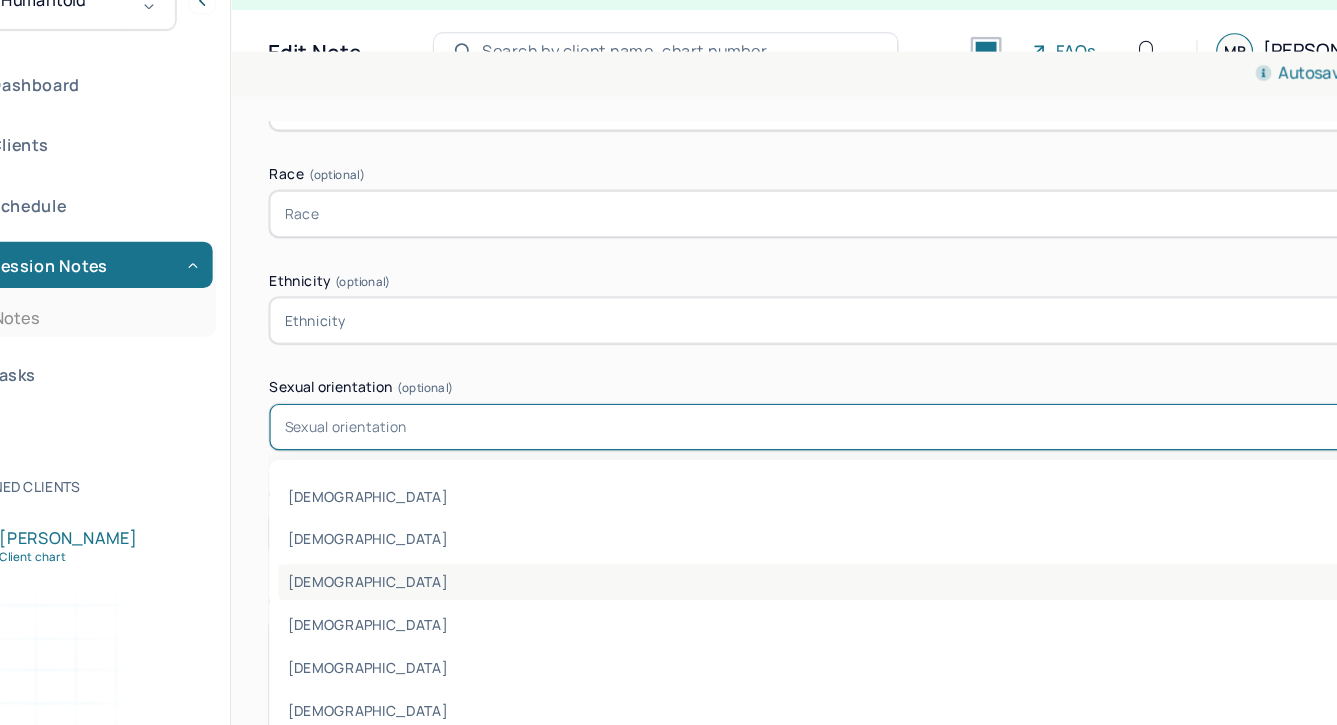 click on "[DEMOGRAPHIC_DATA]" at bounding box center [798, 537] 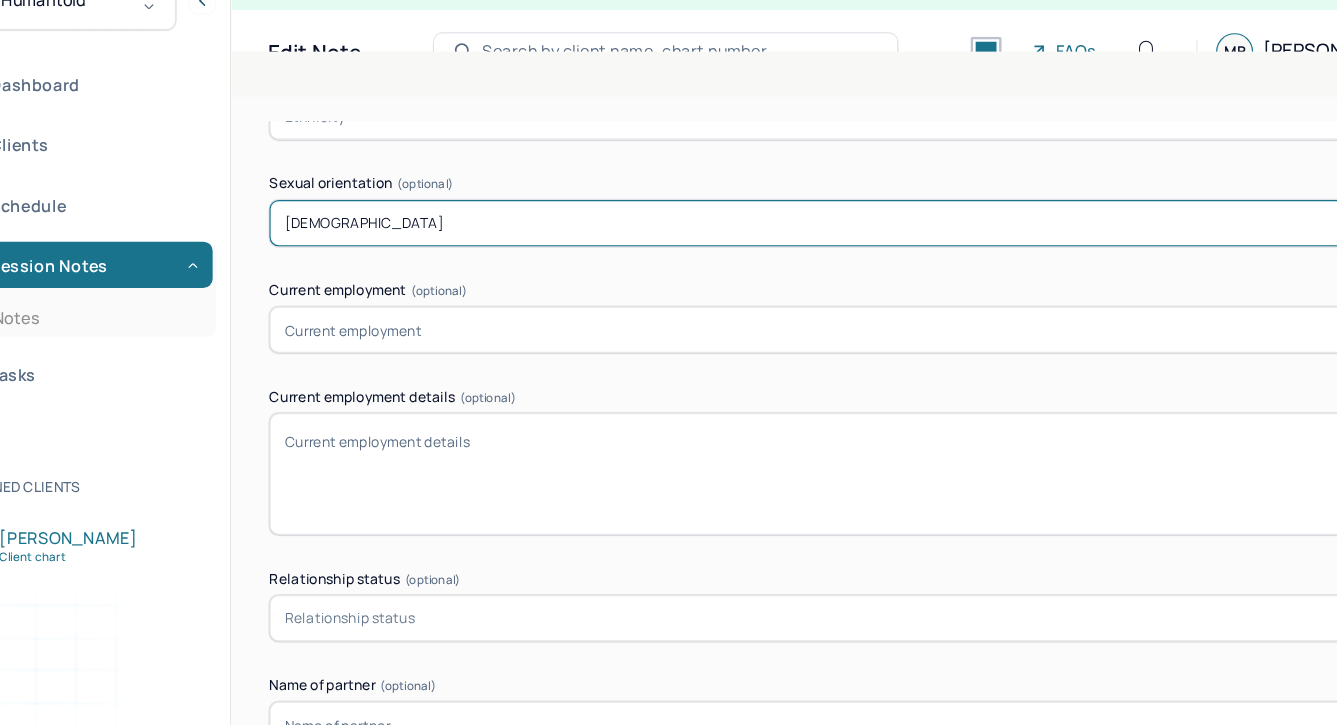 scroll, scrollTop: 1733, scrollLeft: 0, axis: vertical 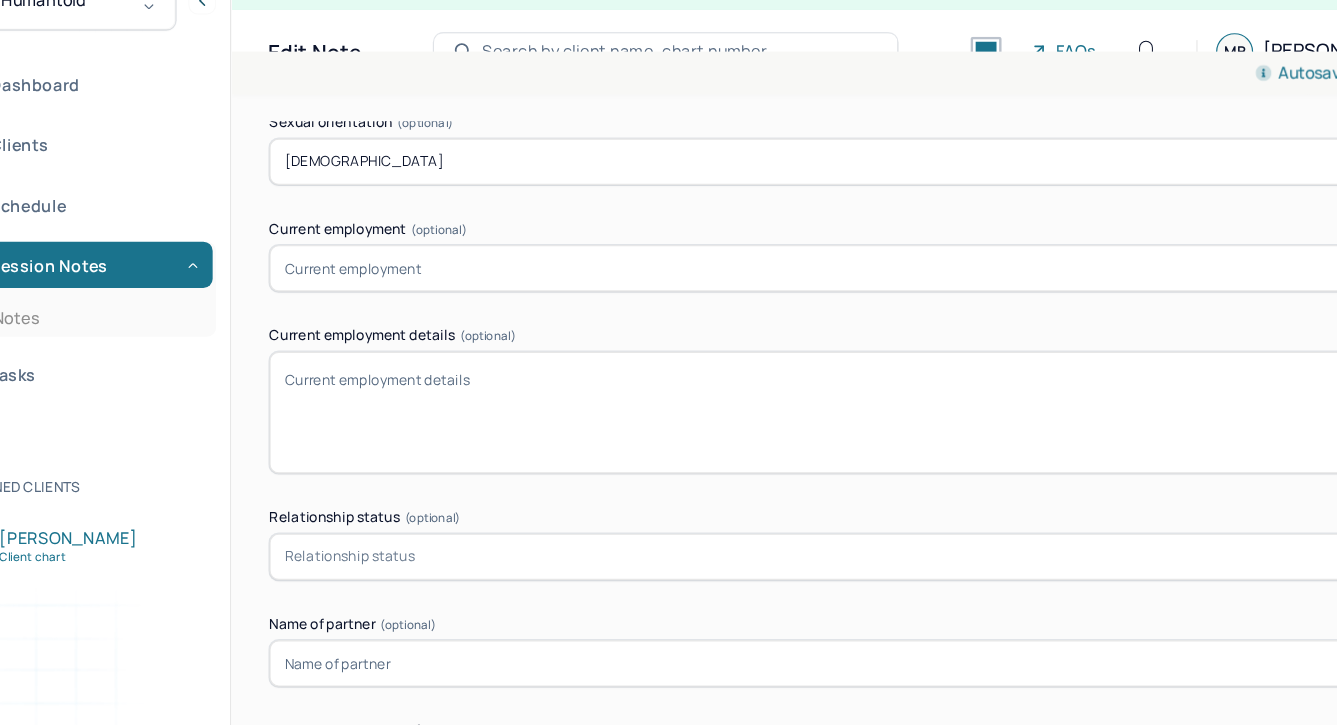 click at bounding box center (798, 267) 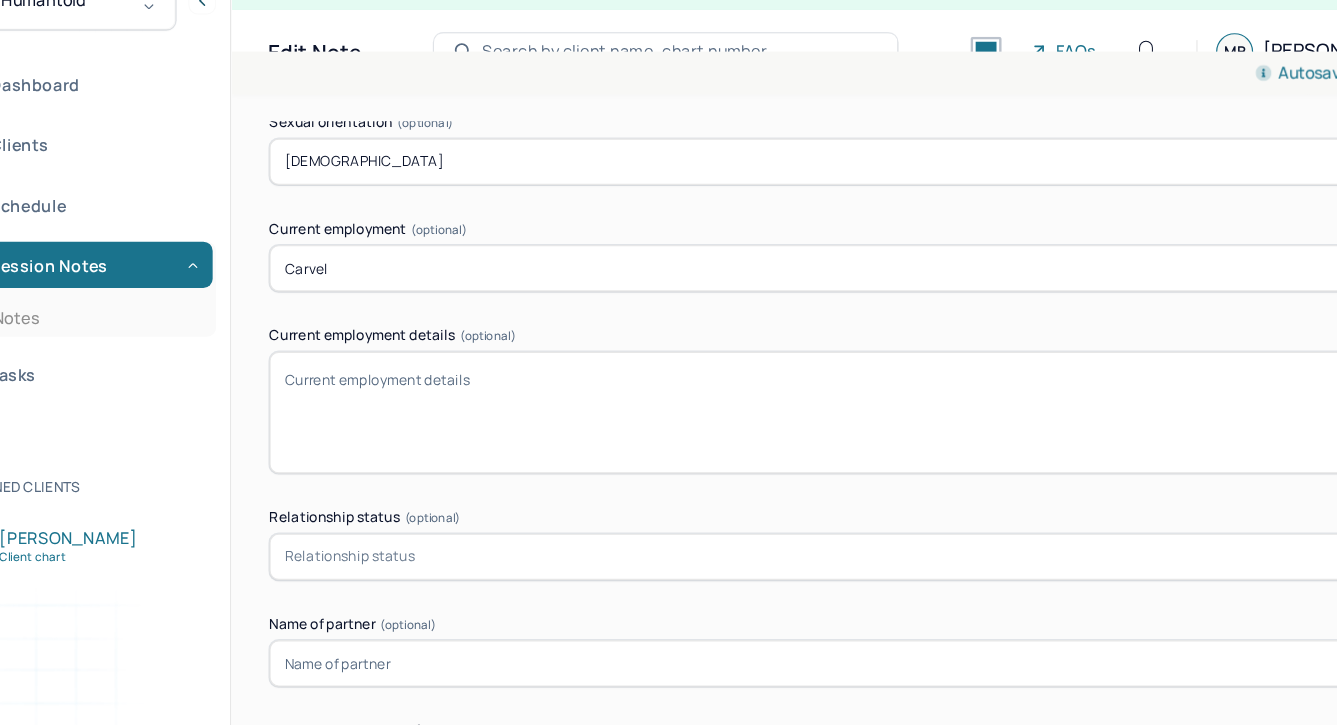 type on "Carvel" 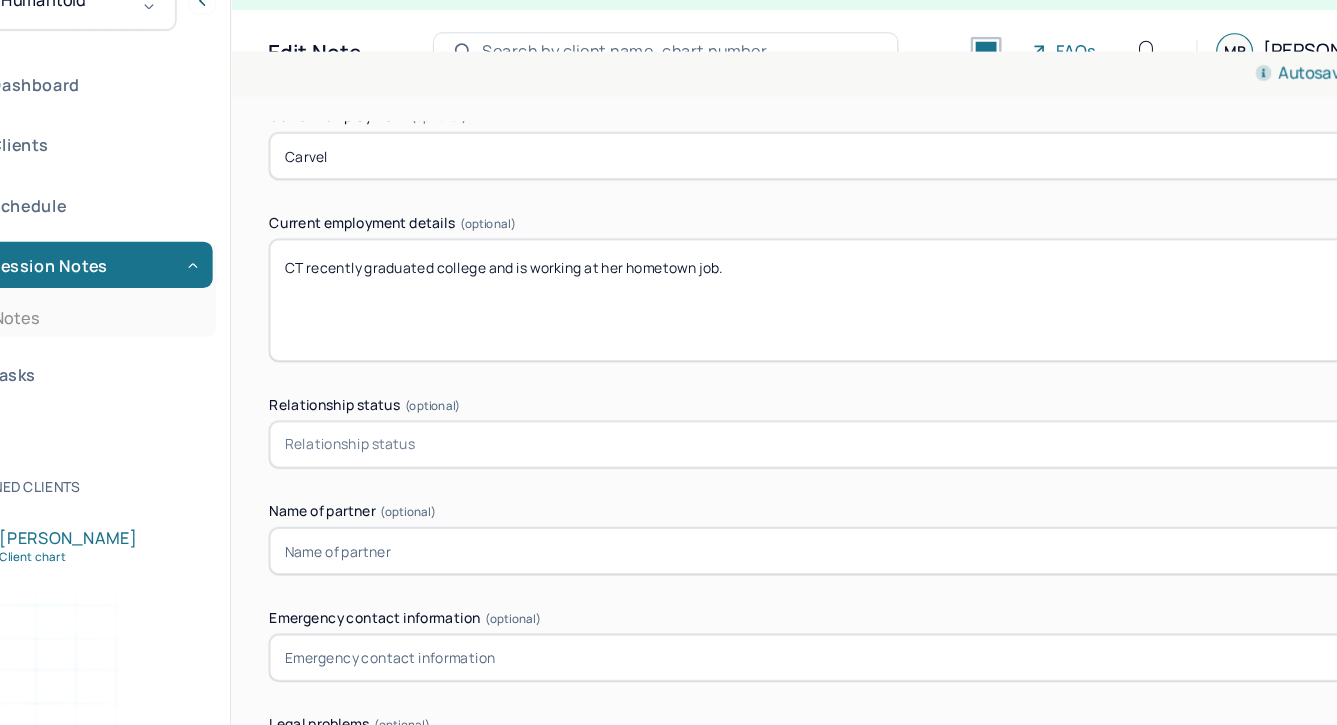 scroll, scrollTop: 1952, scrollLeft: 0, axis: vertical 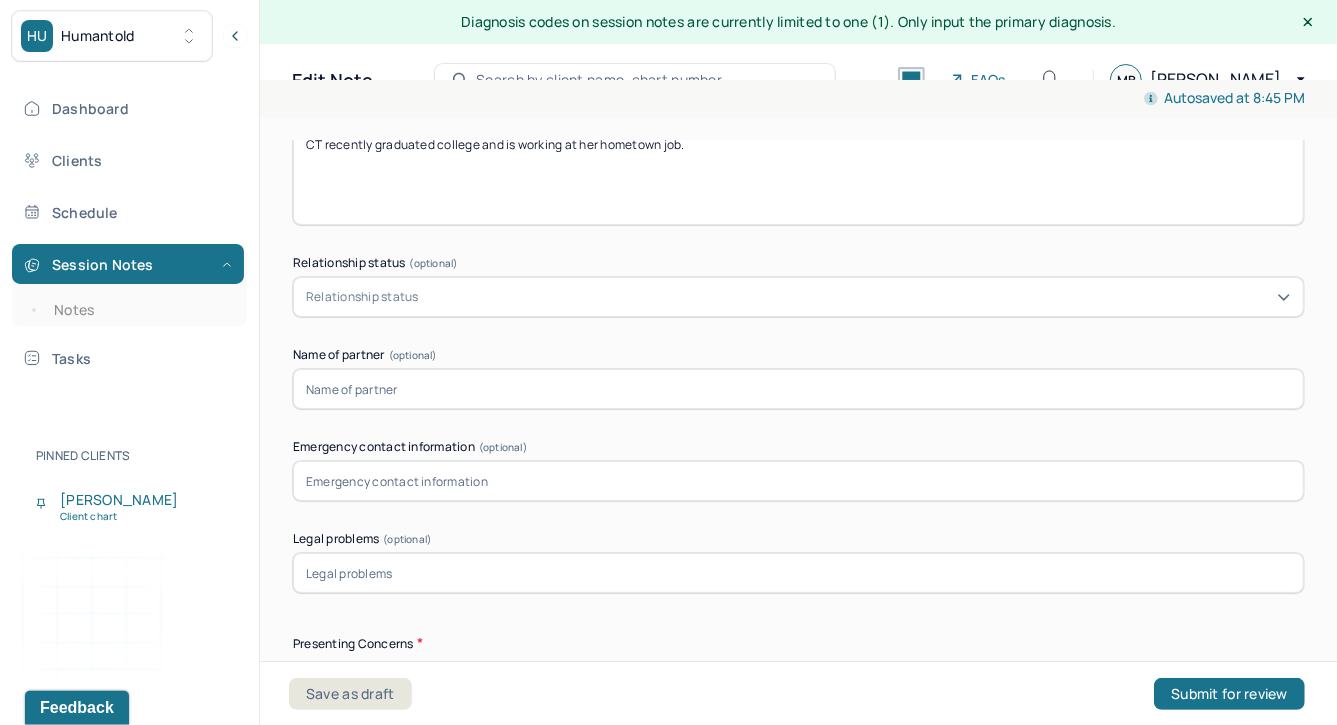 type on "CT recently graduated college and is working at her hometown job." 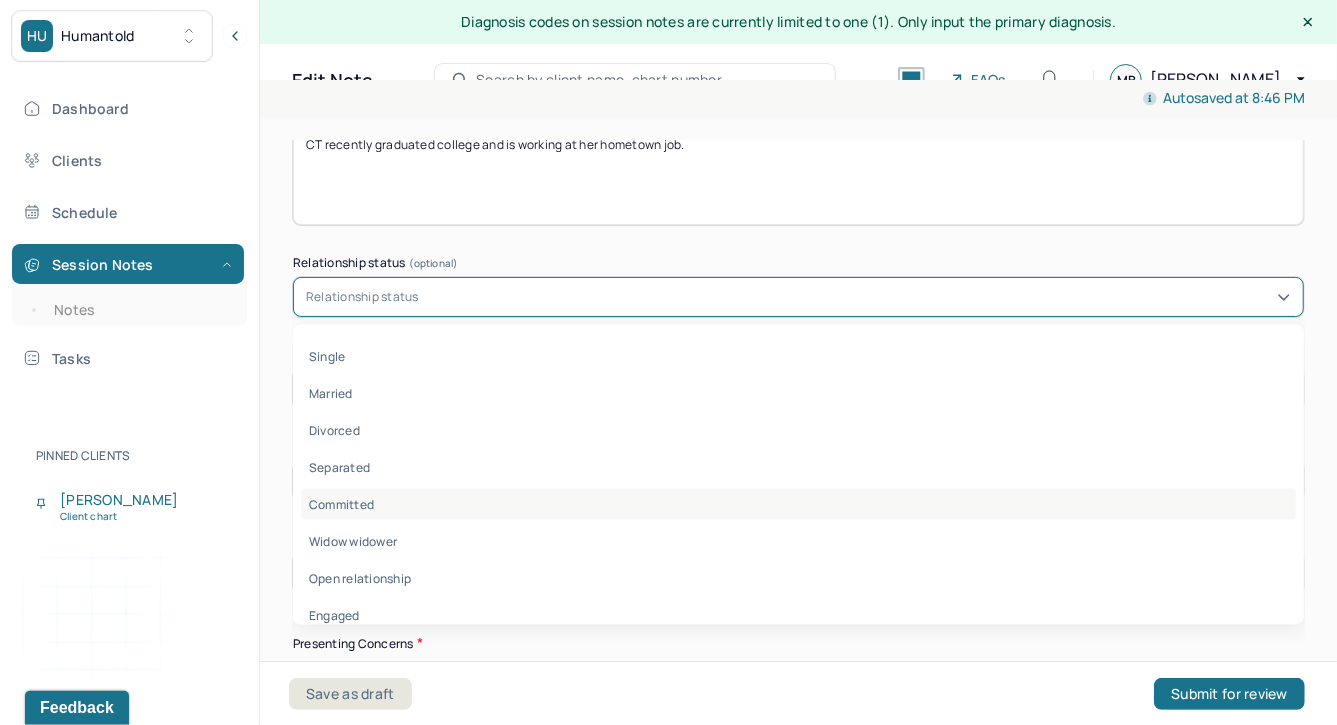 scroll, scrollTop: 21, scrollLeft: 0, axis: vertical 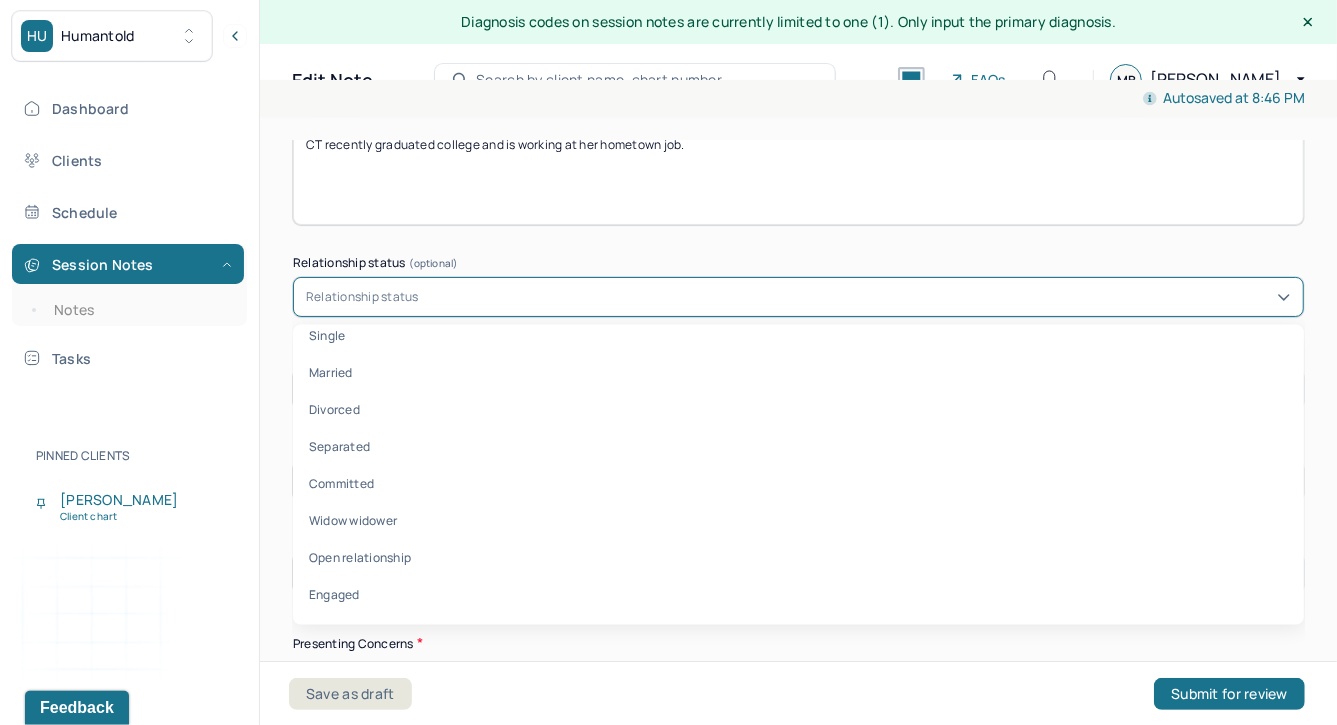 click on "Autosaved at 8:46 PM Appointment Details     Client name Isabella Bento Date of service 07/02/2025 Time 12:00pm - 1:00pm Duration 1hr Appointment type individual therapy Provider name Margaret Bass Modifier 1 95 Telemedicine Note type Individual intake note Appointment Details     Client name Isabella Bento Date of service 07/02/2025 Time 12:00pm - 1:00pm Duration 1hr Appointment type individual therapy Provider name Margaret Bass Modifier 1 95 Telemedicine Note type Individual intake note Instructions The fields marked with an asterisk ( * ) are required before you can submit your notes. Before you can submit your session notes, they must be signed. You have the option to save your notes as a draft before making a submission. Appointment location * Teletherapy Client Teletherapy Location Home Office Other Provider Teletherapy Location Home Office Other Consent was received for the teletherapy session The teletherapy session was conducted via video Primary diagnosis * F41.1 GENERALIZED ANXIETY DISORDER Gender" at bounding box center (798, 438) 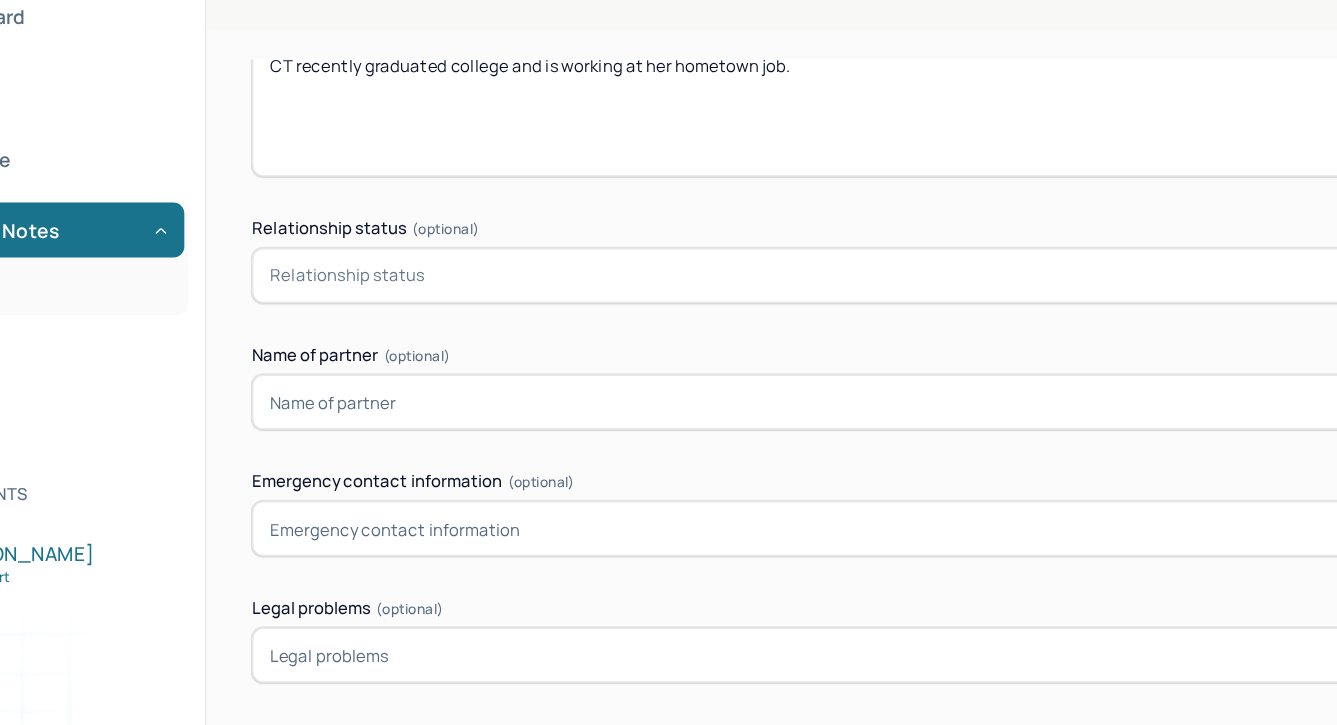 click at bounding box center [798, 481] 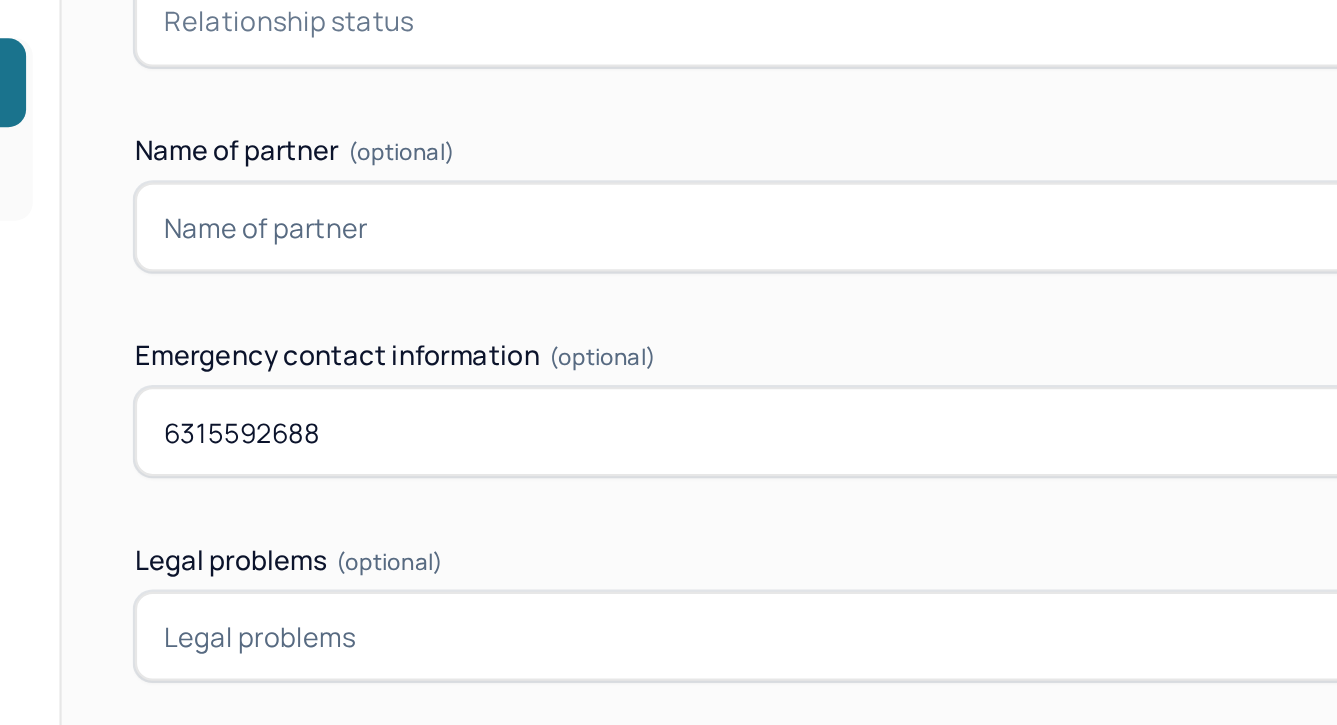 scroll, scrollTop: 2026, scrollLeft: 0, axis: vertical 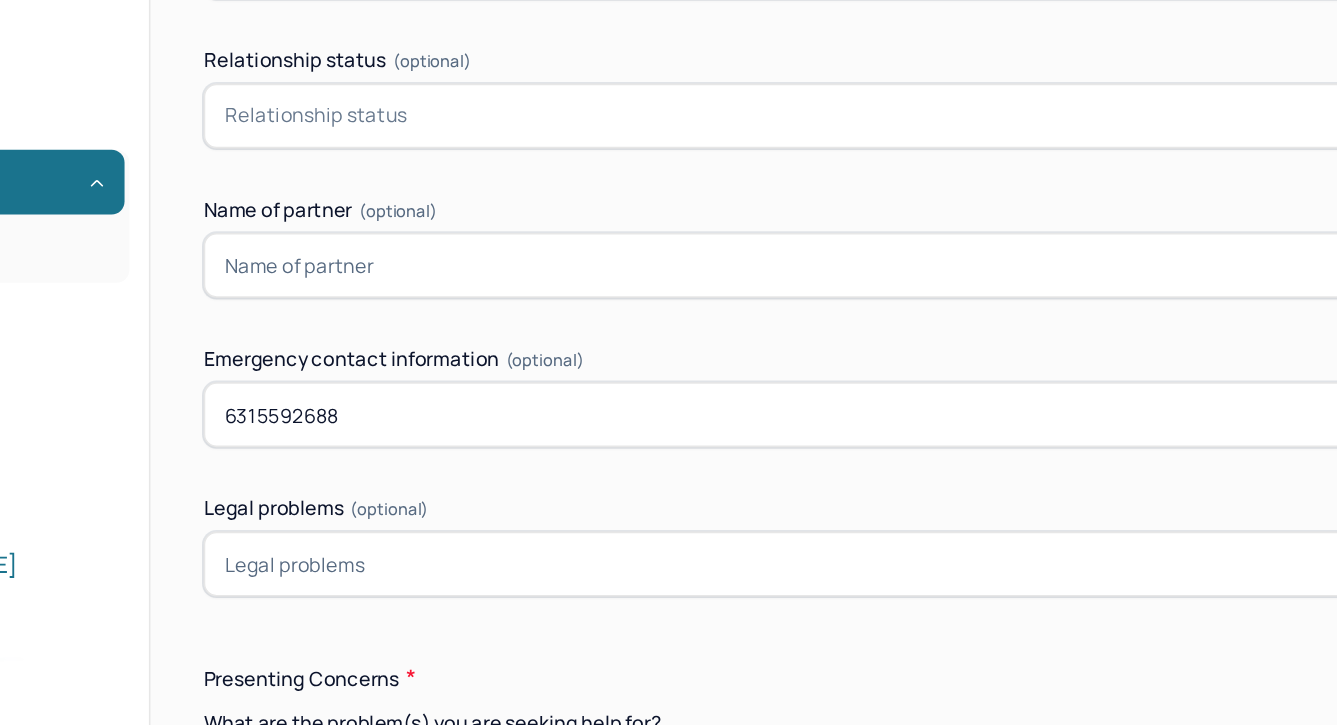 type on "6315592688" 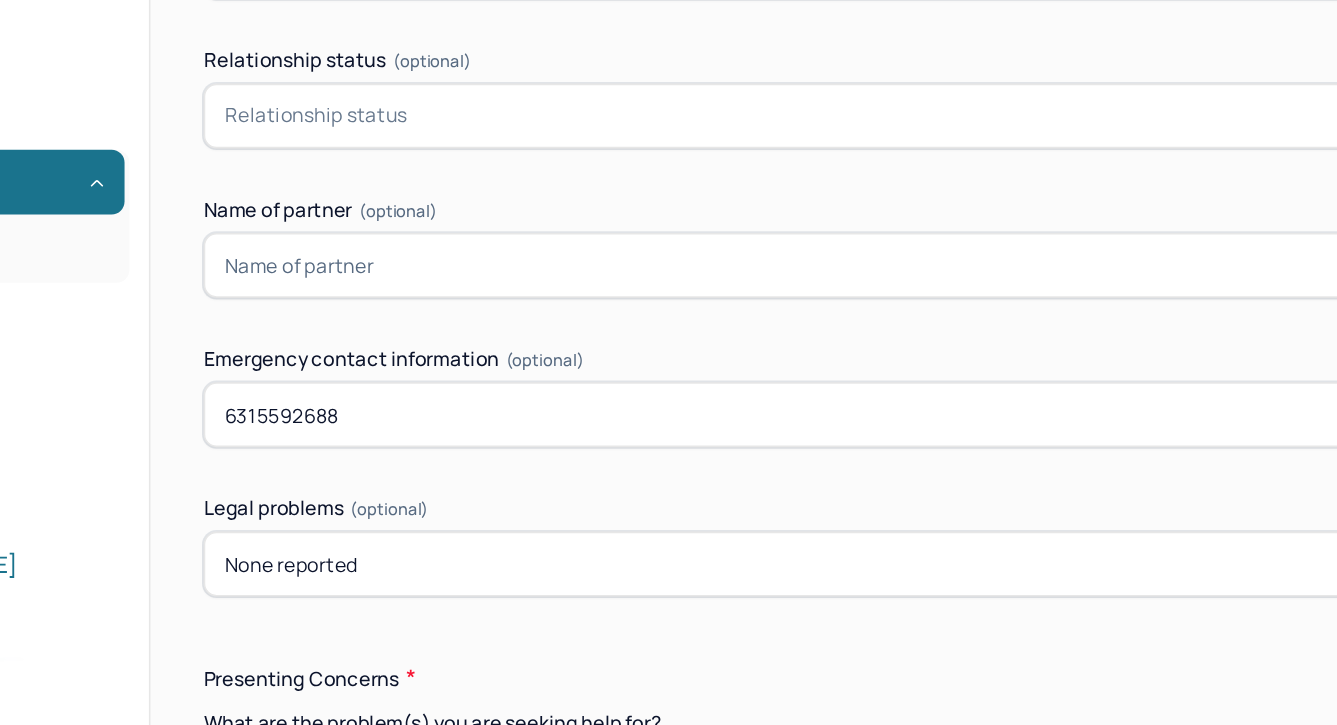 scroll, scrollTop: 2173, scrollLeft: 0, axis: vertical 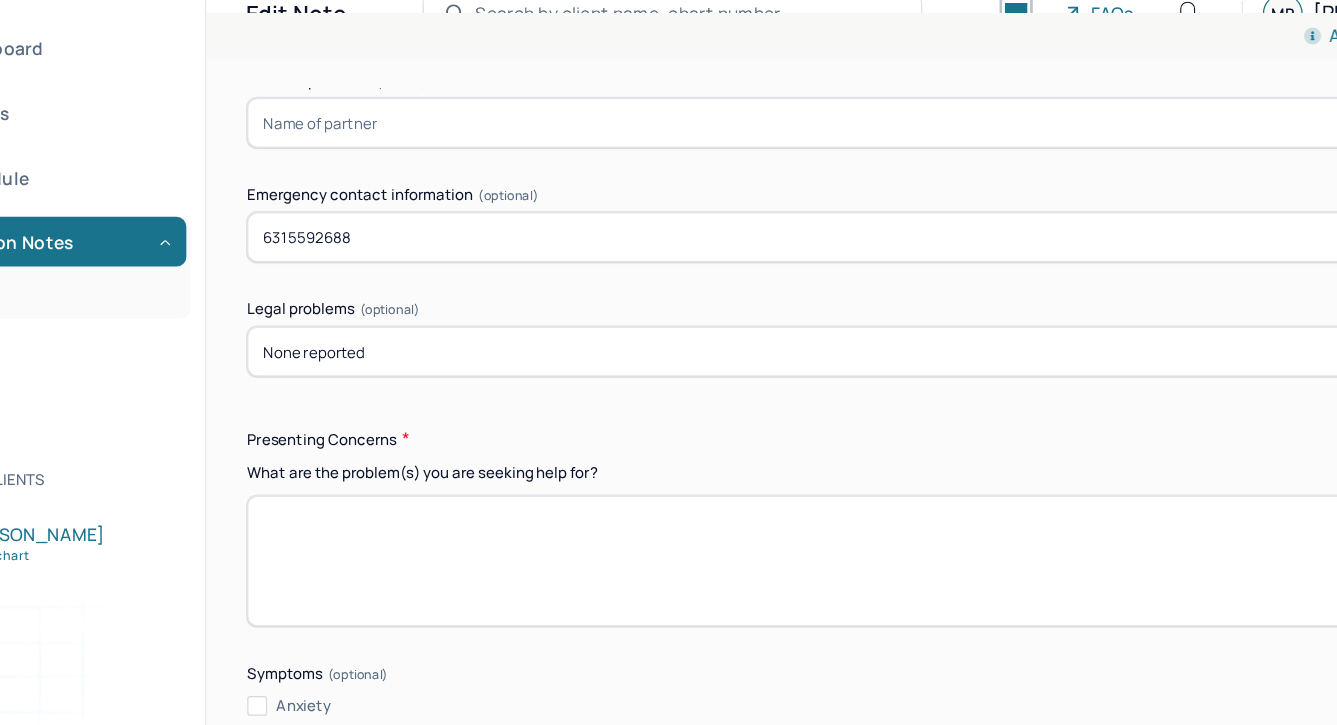type on "None reported" 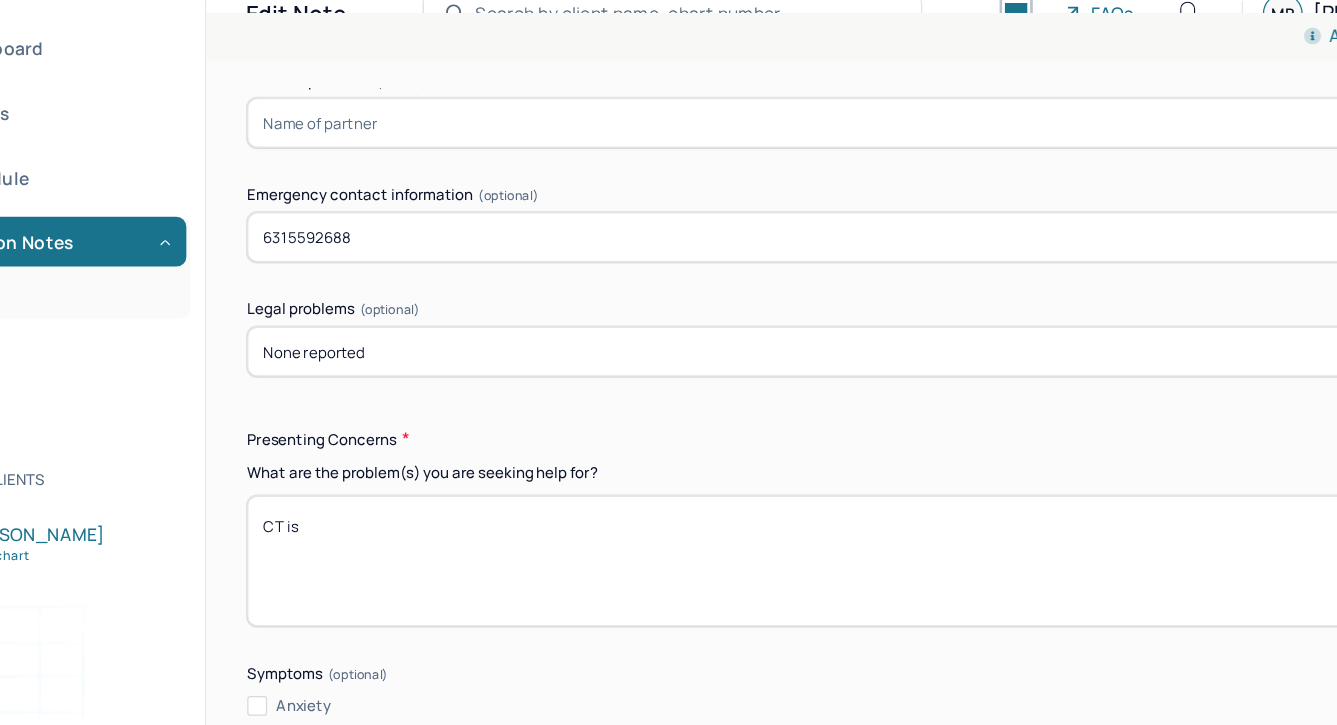 type on "CT is" 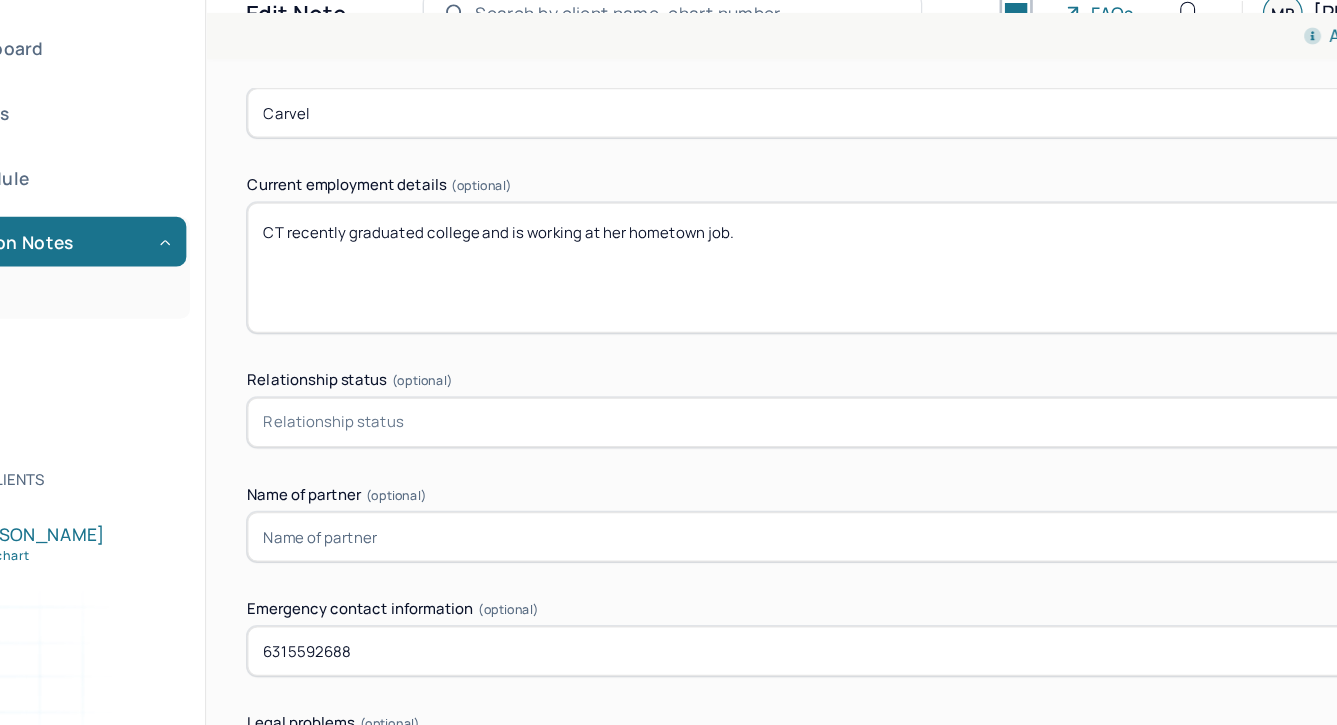 scroll, scrollTop: 1842, scrollLeft: 0, axis: vertical 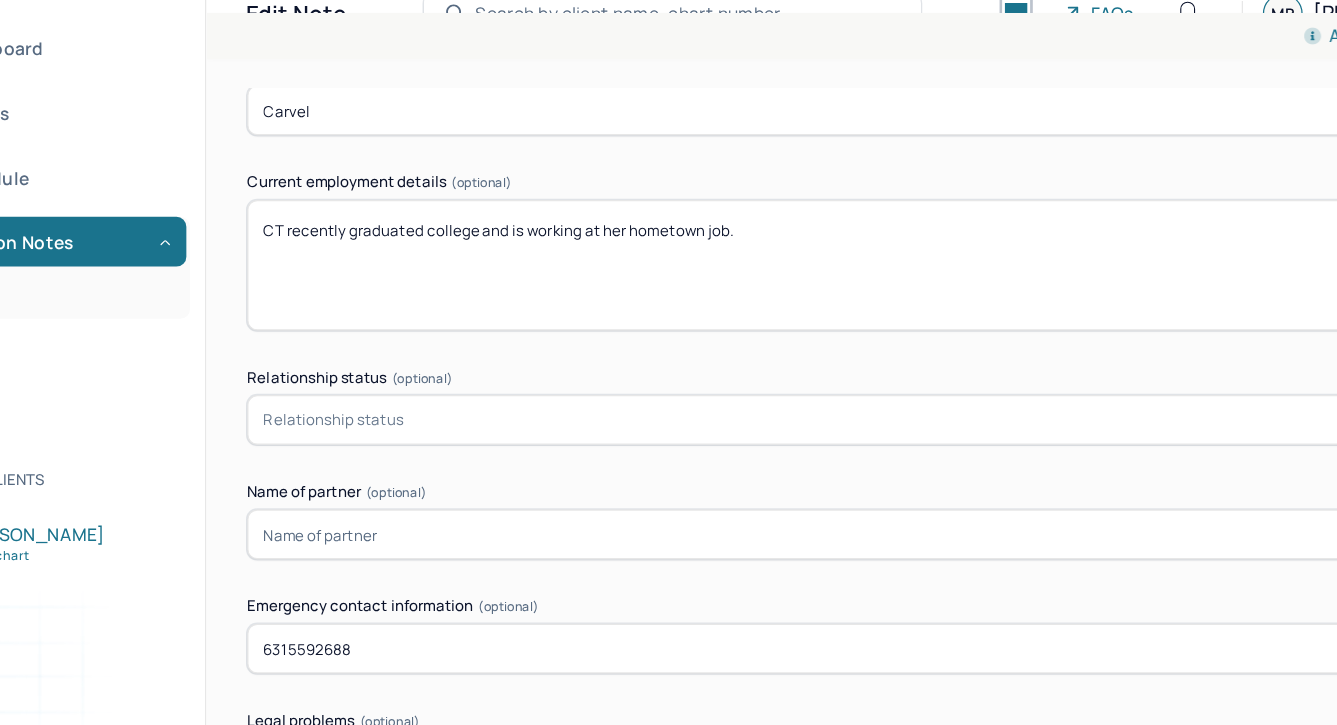 click on "6315592688" at bounding box center [798, 591] 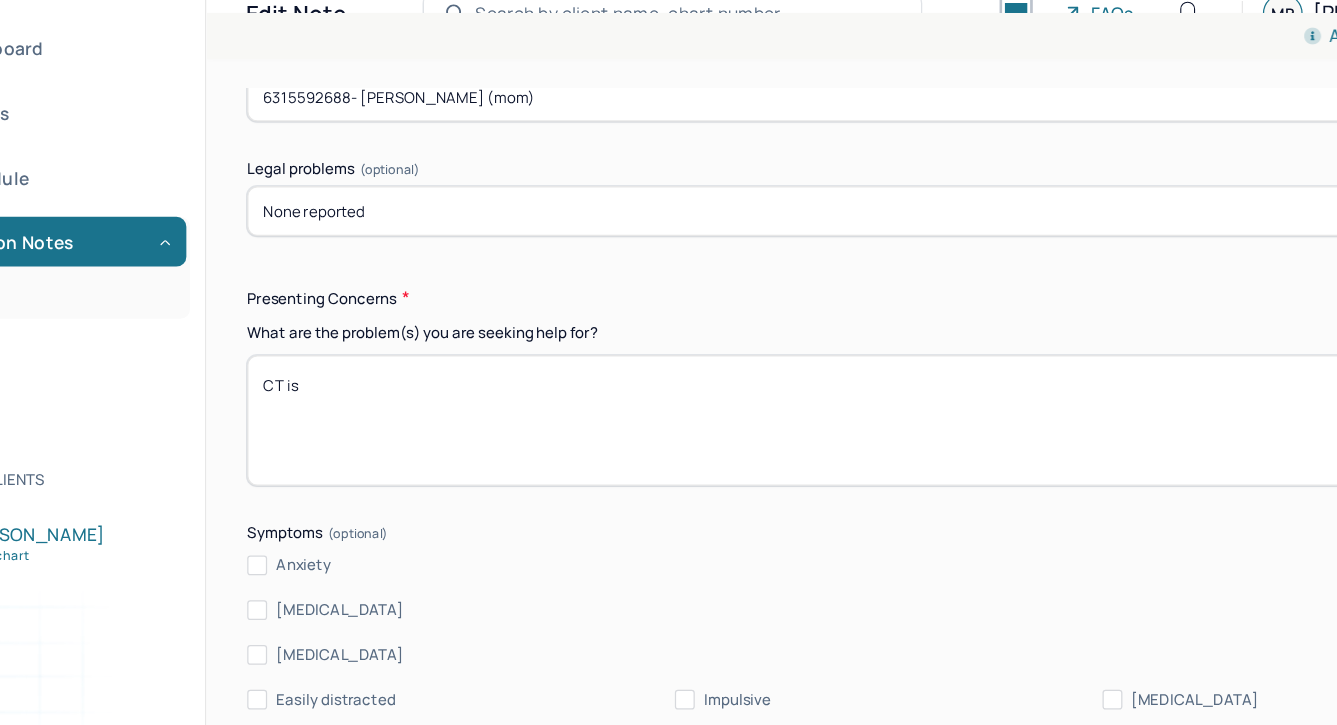 scroll, scrollTop: 2300, scrollLeft: 0, axis: vertical 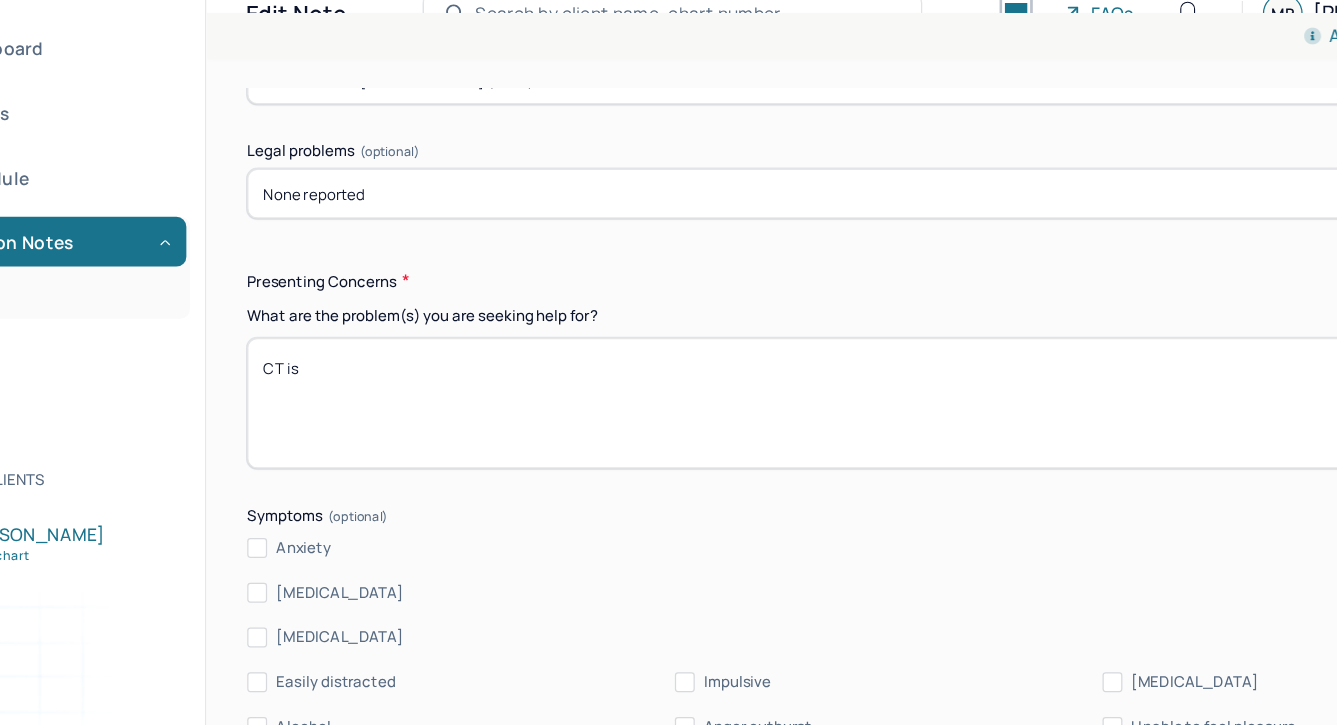 type on "6315592688- Stephanie (mom)" 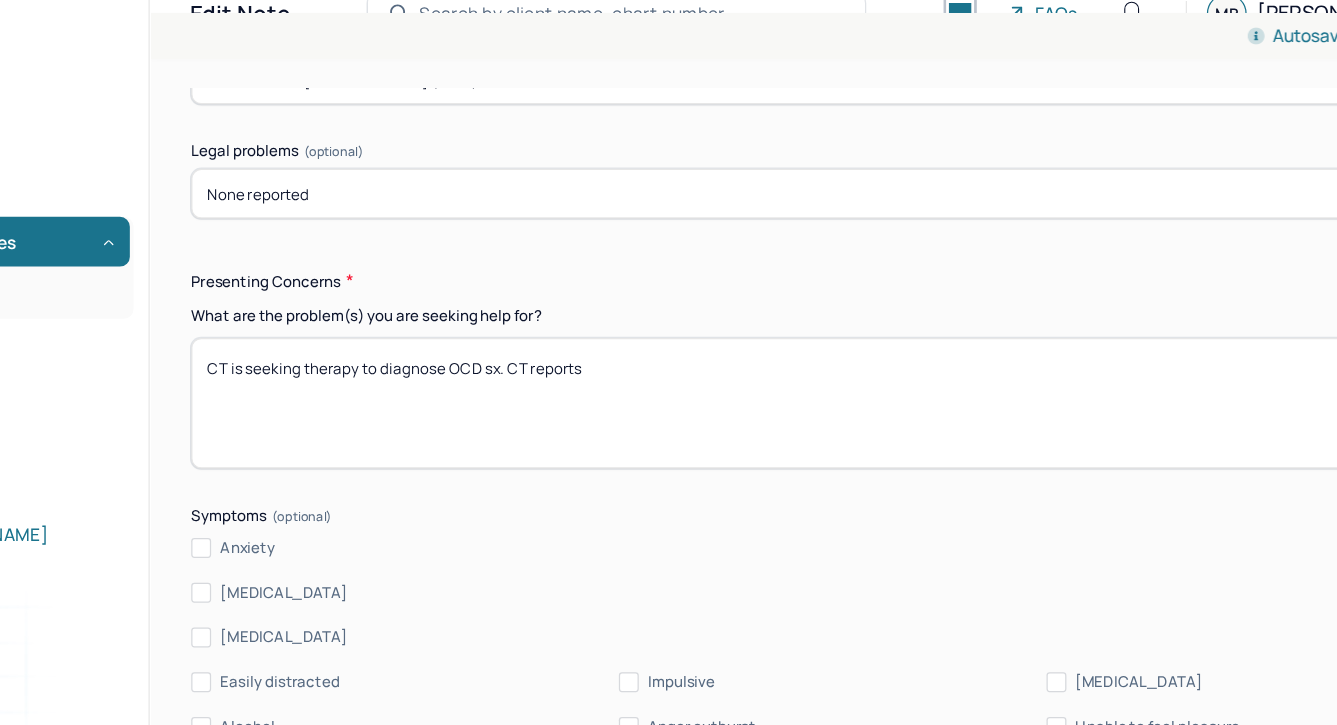 type on "CT is seeking therapy to diagnose OCD sx. CT reports" 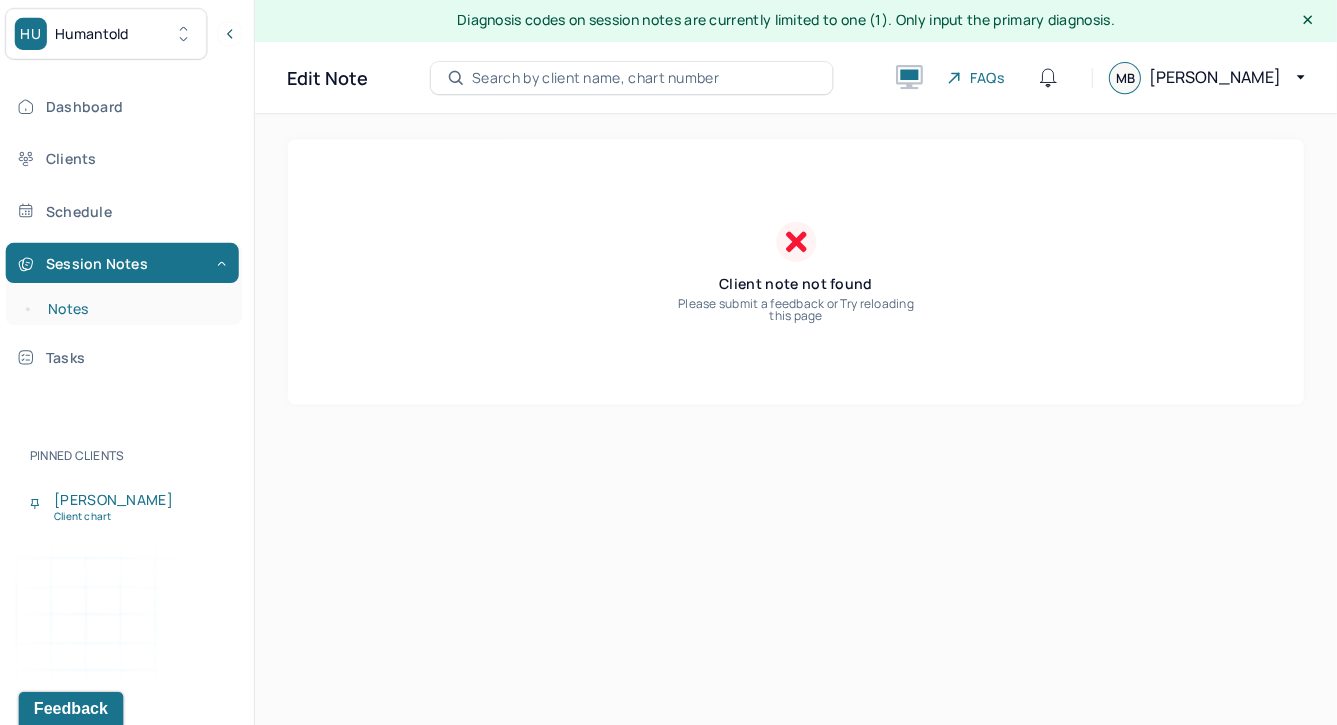 scroll, scrollTop: 0, scrollLeft: 0, axis: both 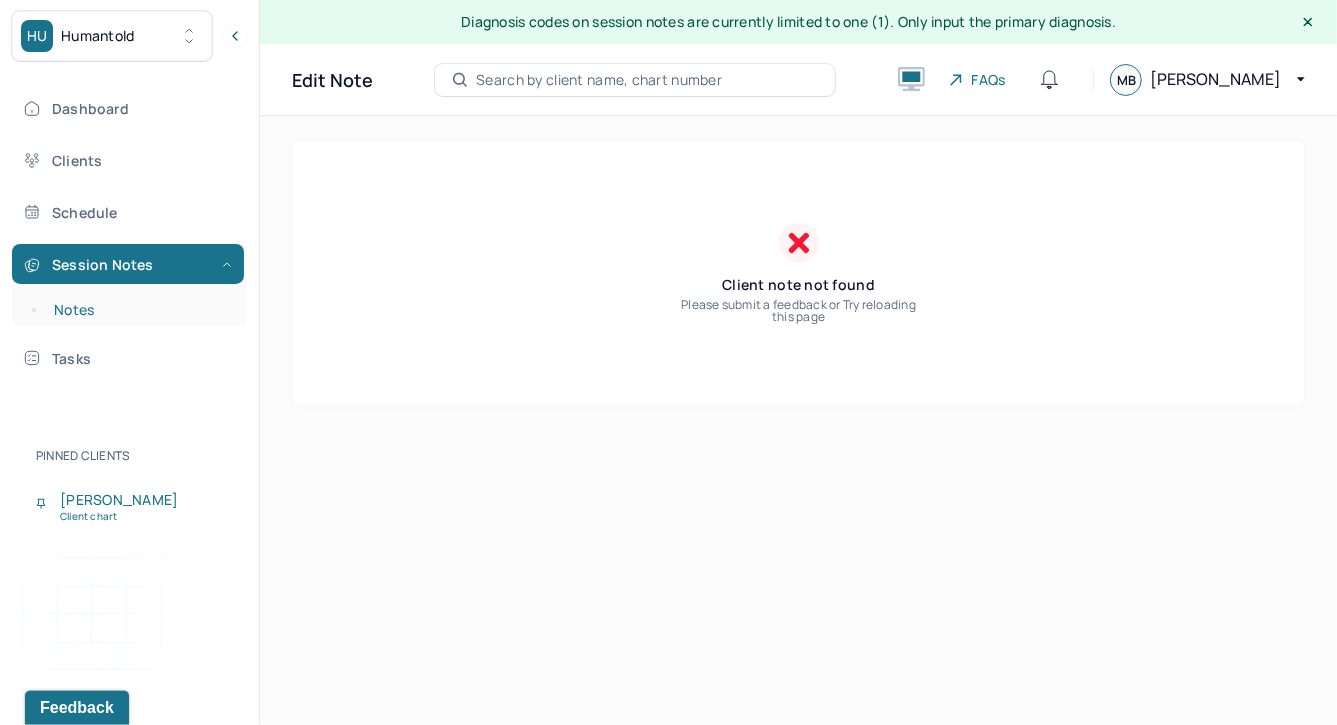 click on "Notes" at bounding box center (139, 310) 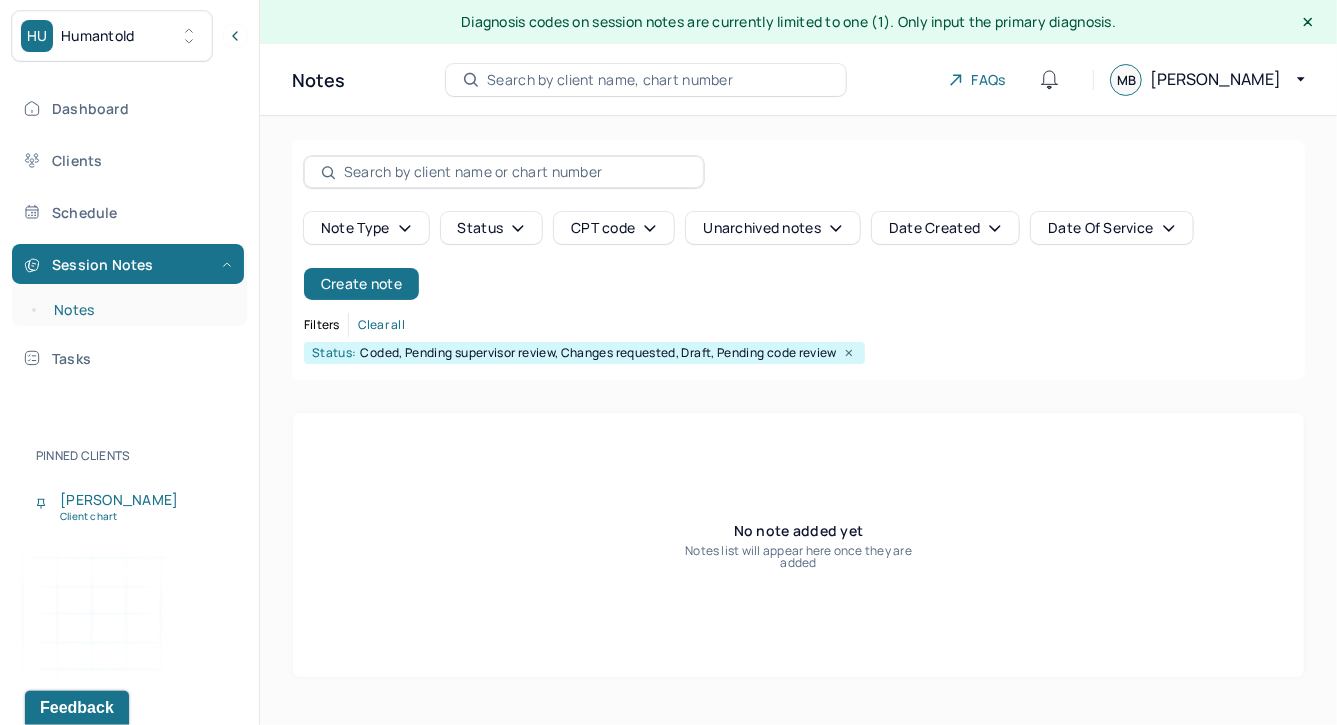 click on "Notes" at bounding box center (139, 310) 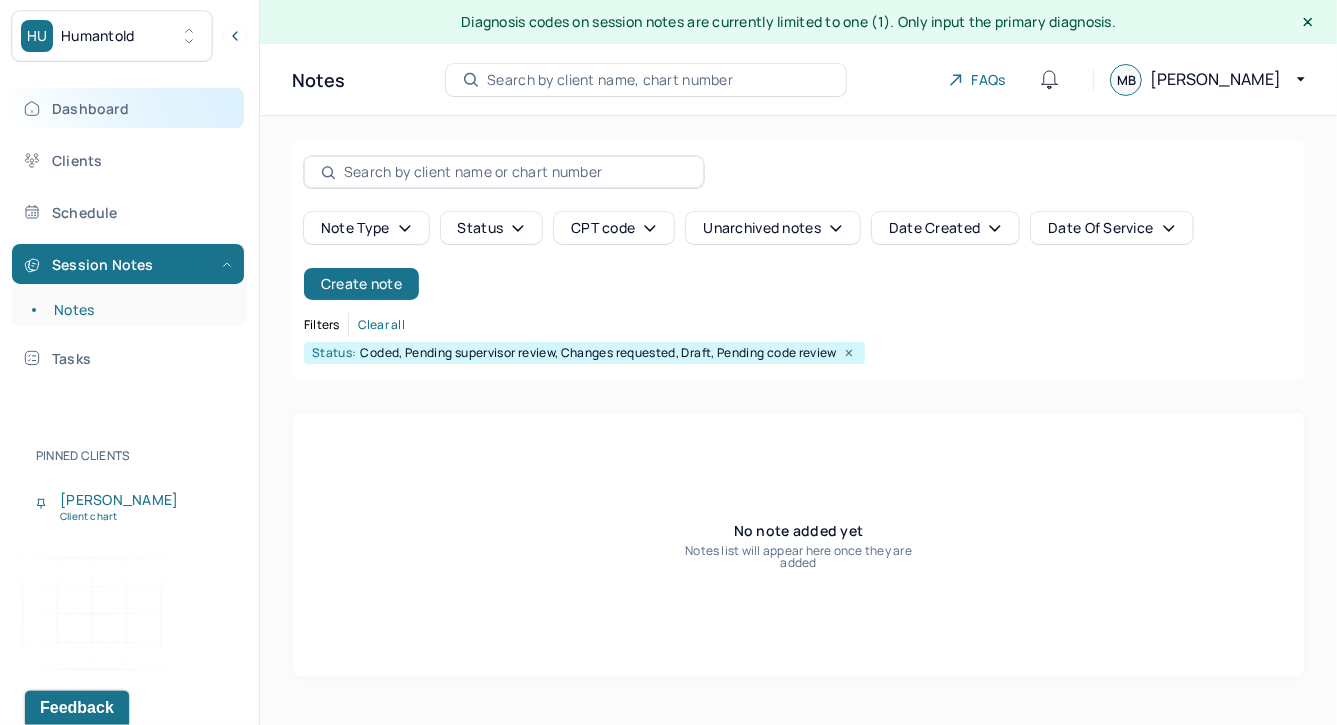 click on "Dashboard" at bounding box center (128, 108) 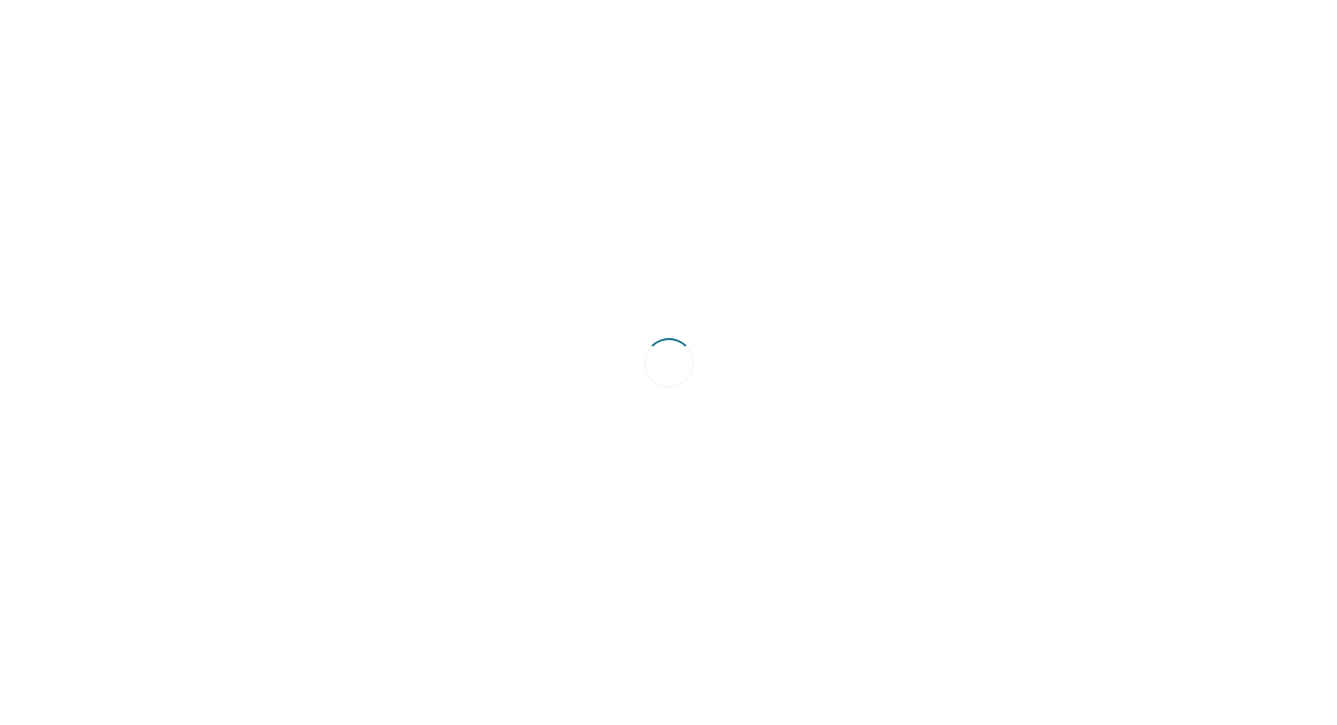 scroll, scrollTop: 0, scrollLeft: 0, axis: both 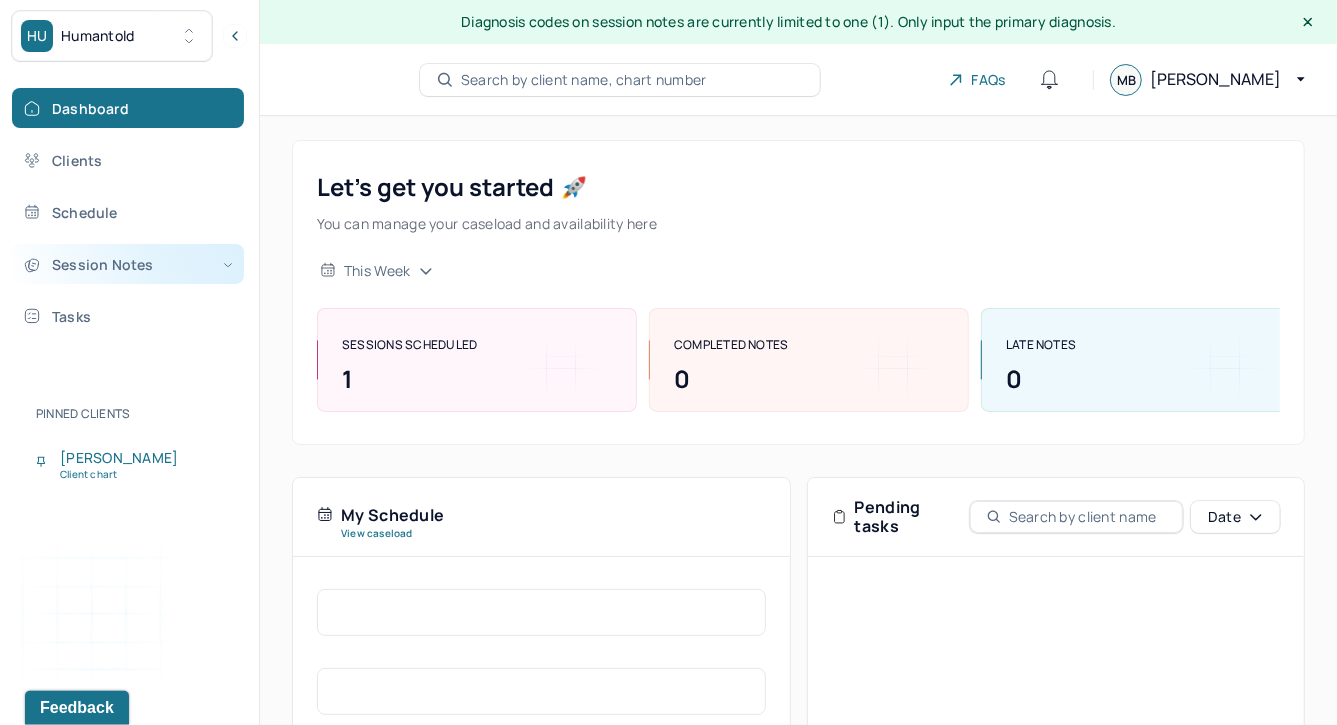 click on "Session Notes" at bounding box center (128, 264) 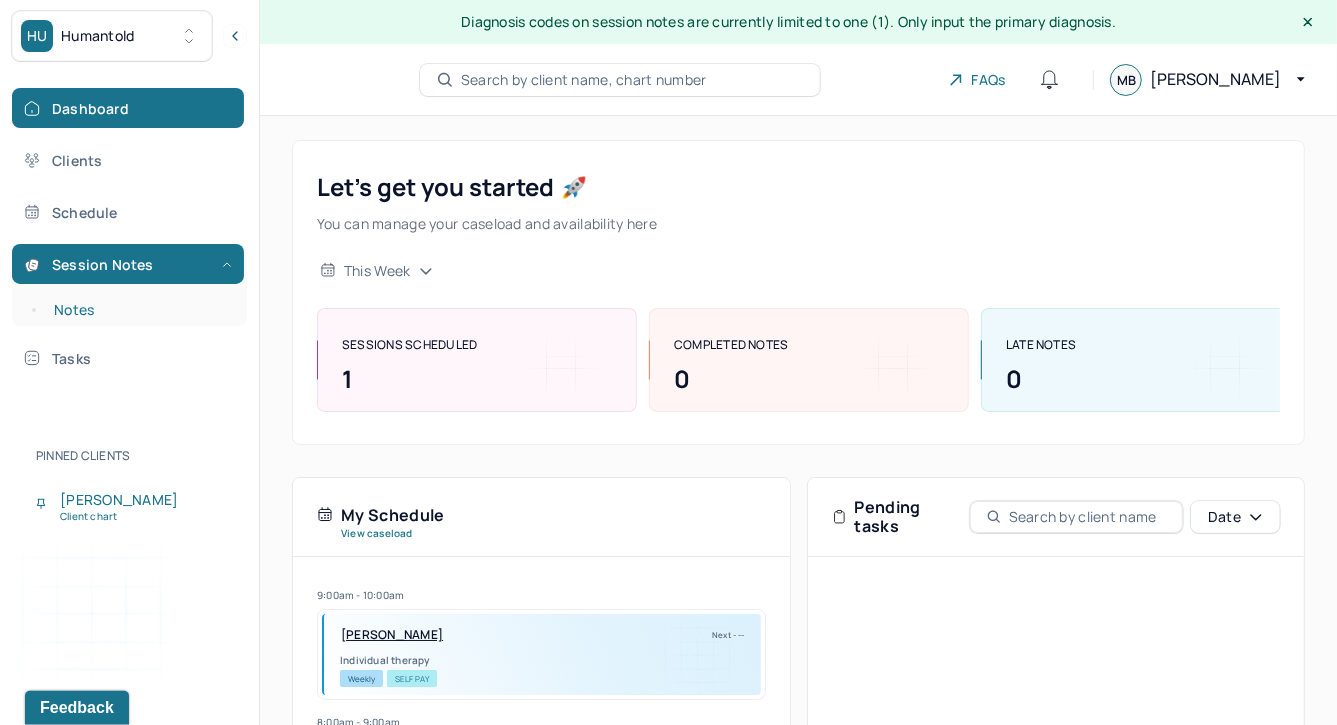 click on "Notes" at bounding box center (139, 310) 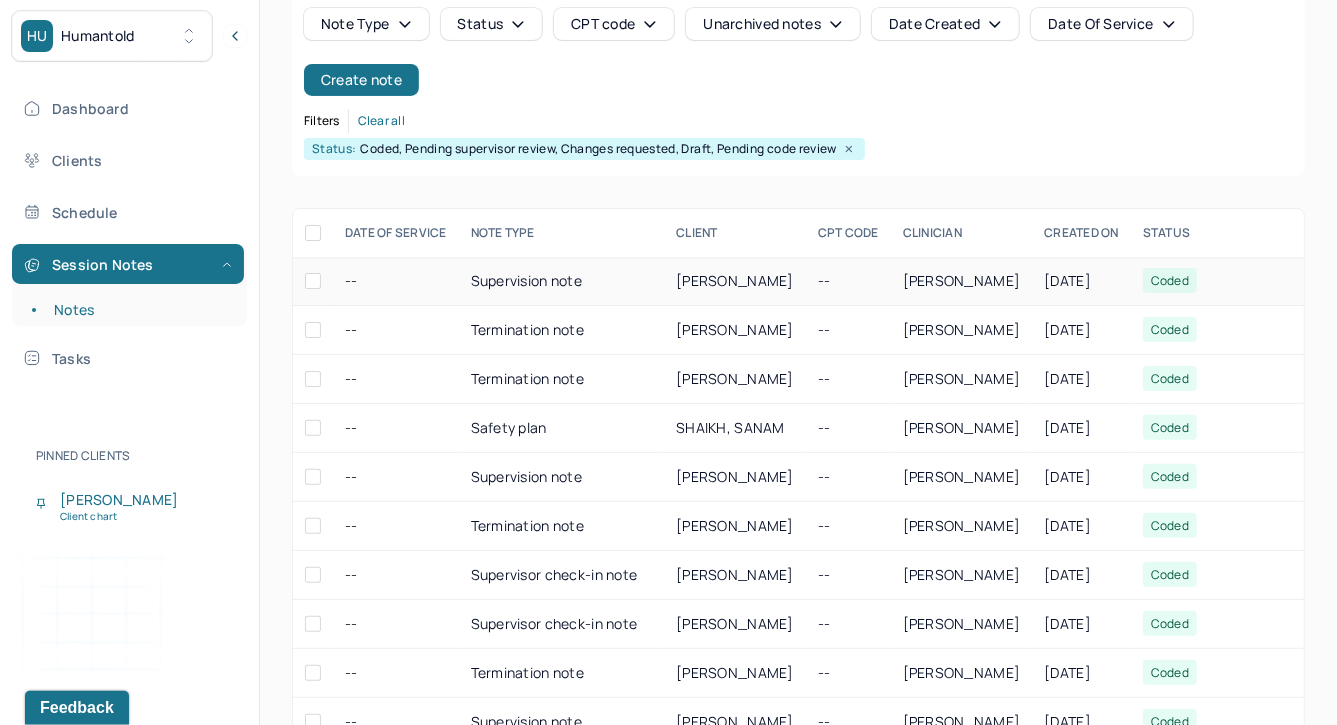 scroll, scrollTop: 205, scrollLeft: 0, axis: vertical 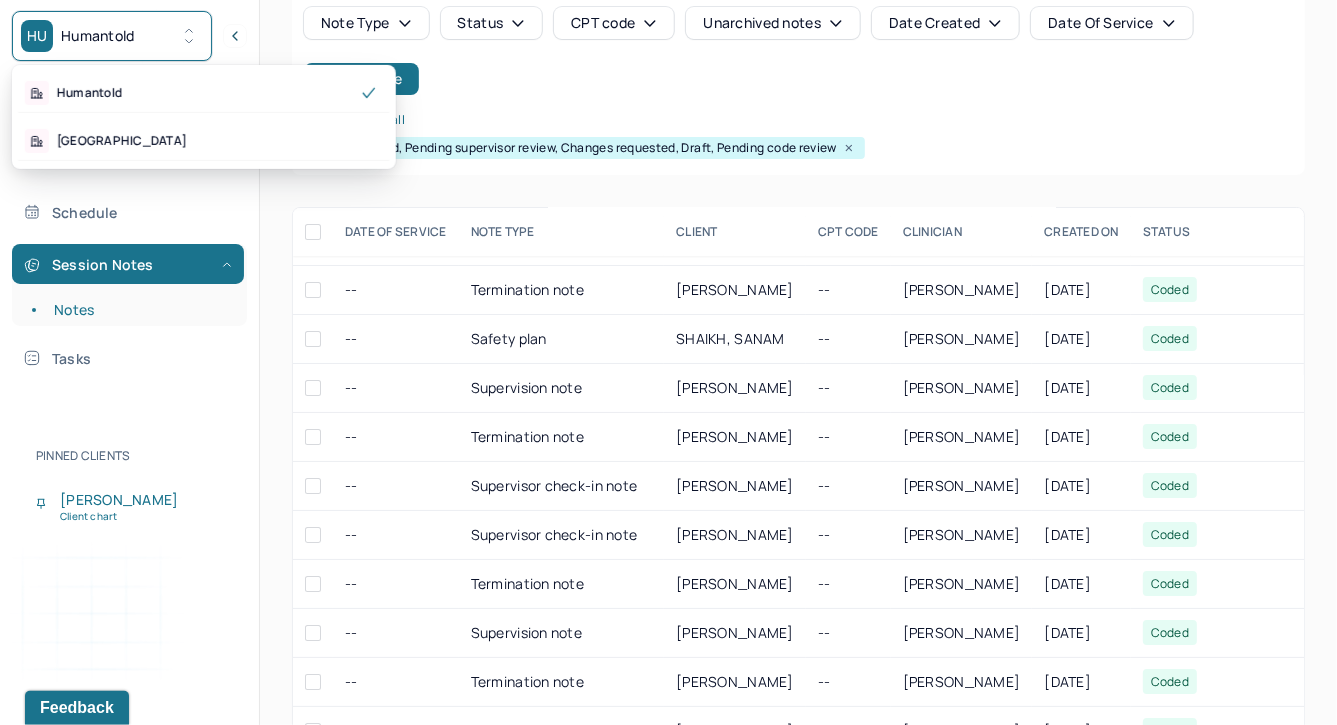 click on "HU Humantold" at bounding box center [112, 36] 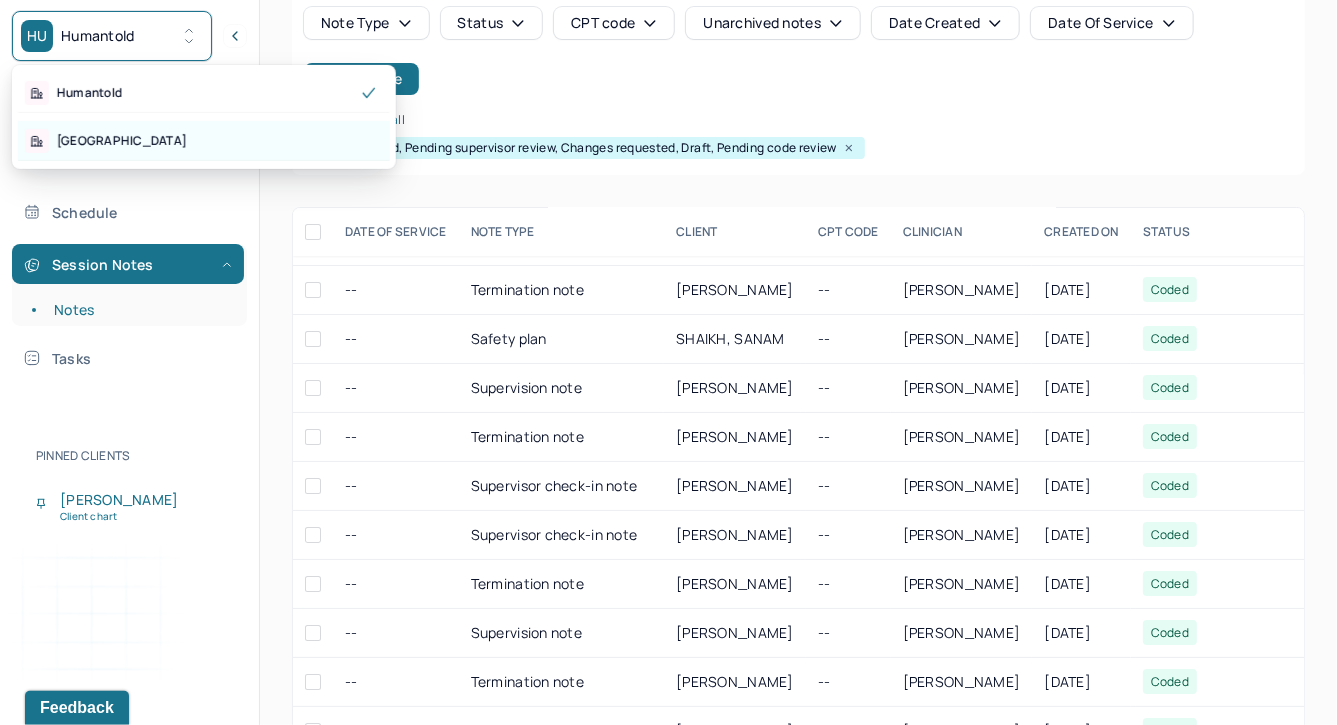 click on "[GEOGRAPHIC_DATA]" at bounding box center (204, 141) 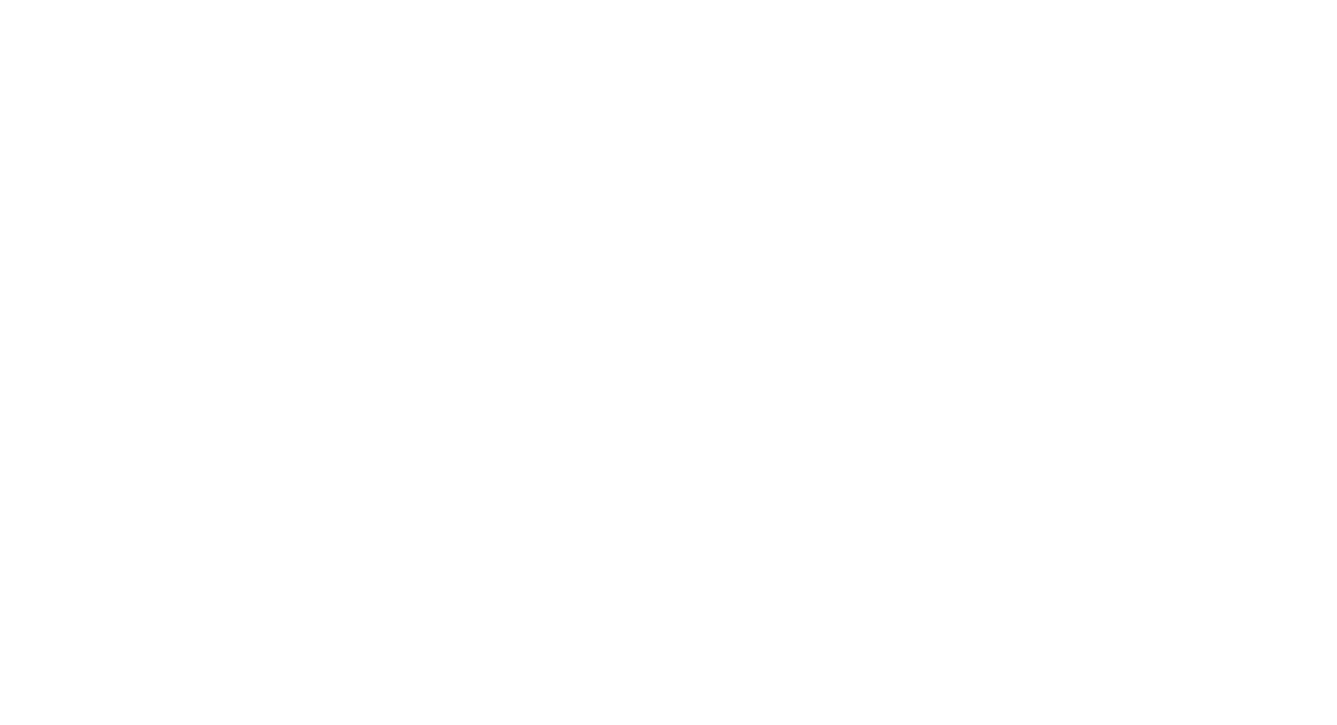 scroll, scrollTop: 0, scrollLeft: 0, axis: both 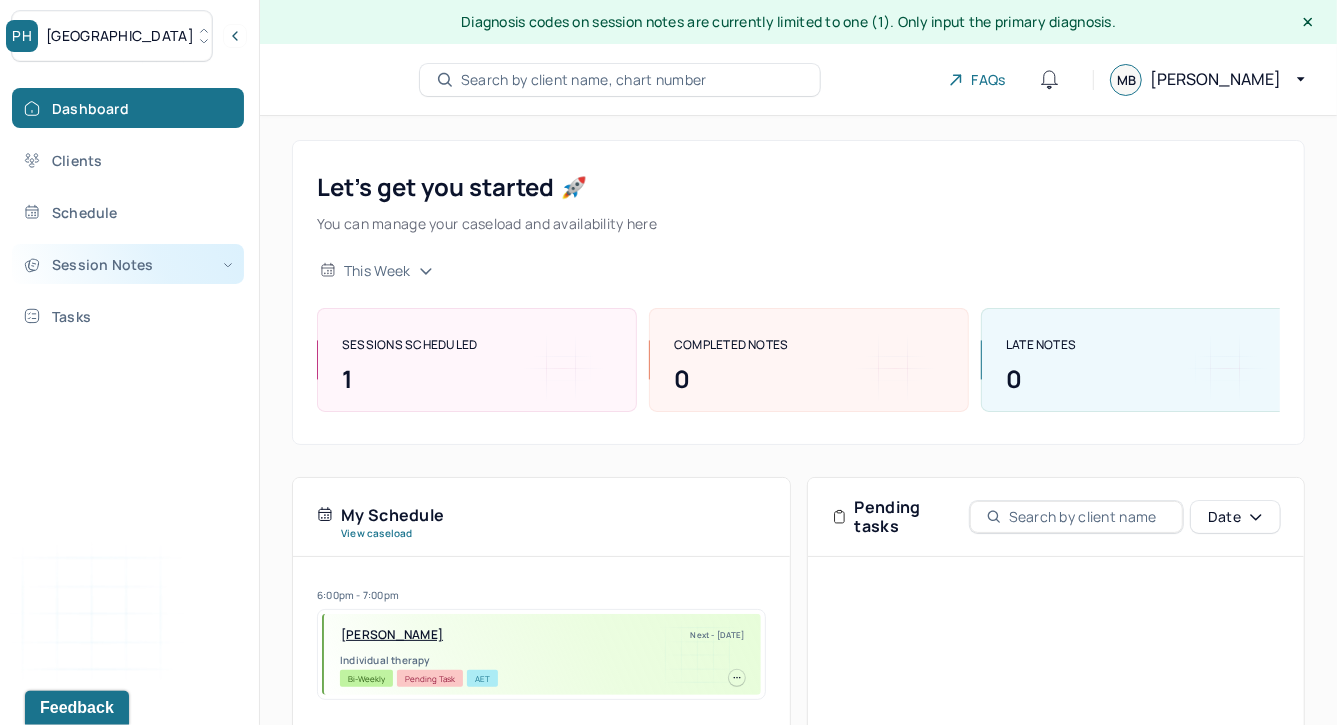click on "Session Notes" at bounding box center (128, 264) 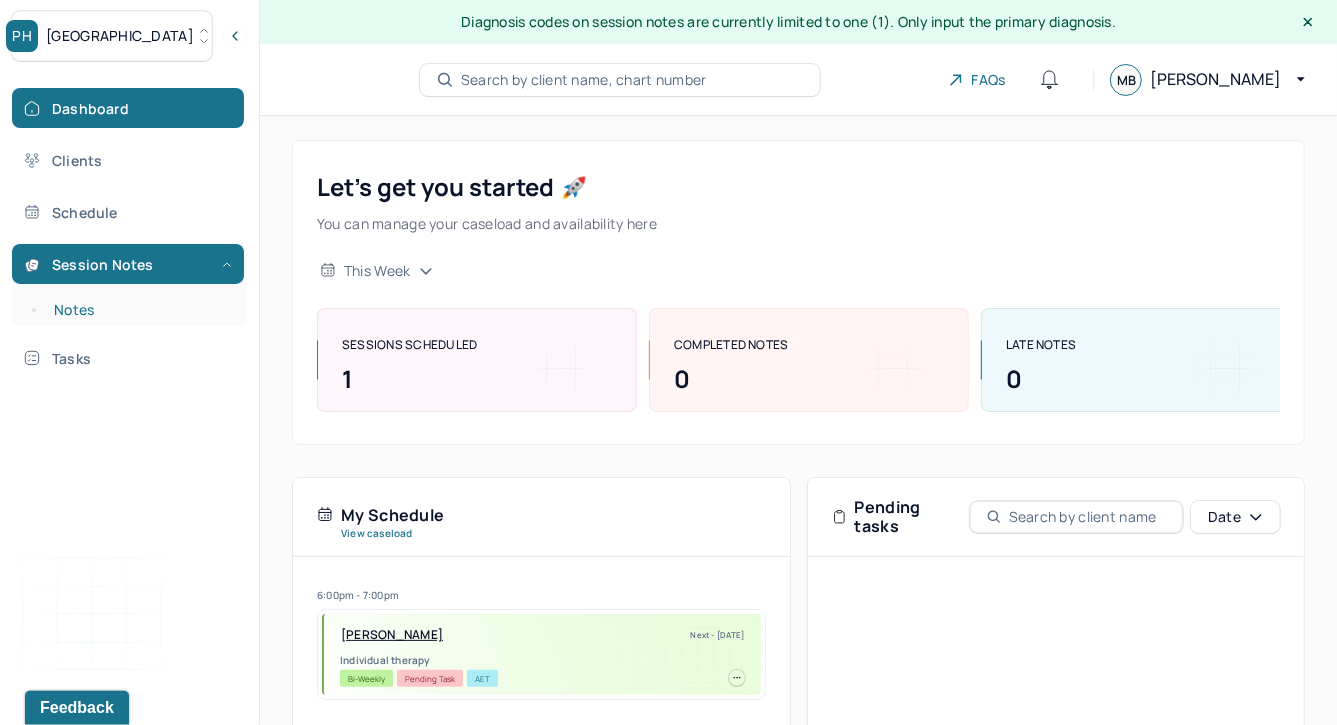 click on "Notes" at bounding box center (139, 310) 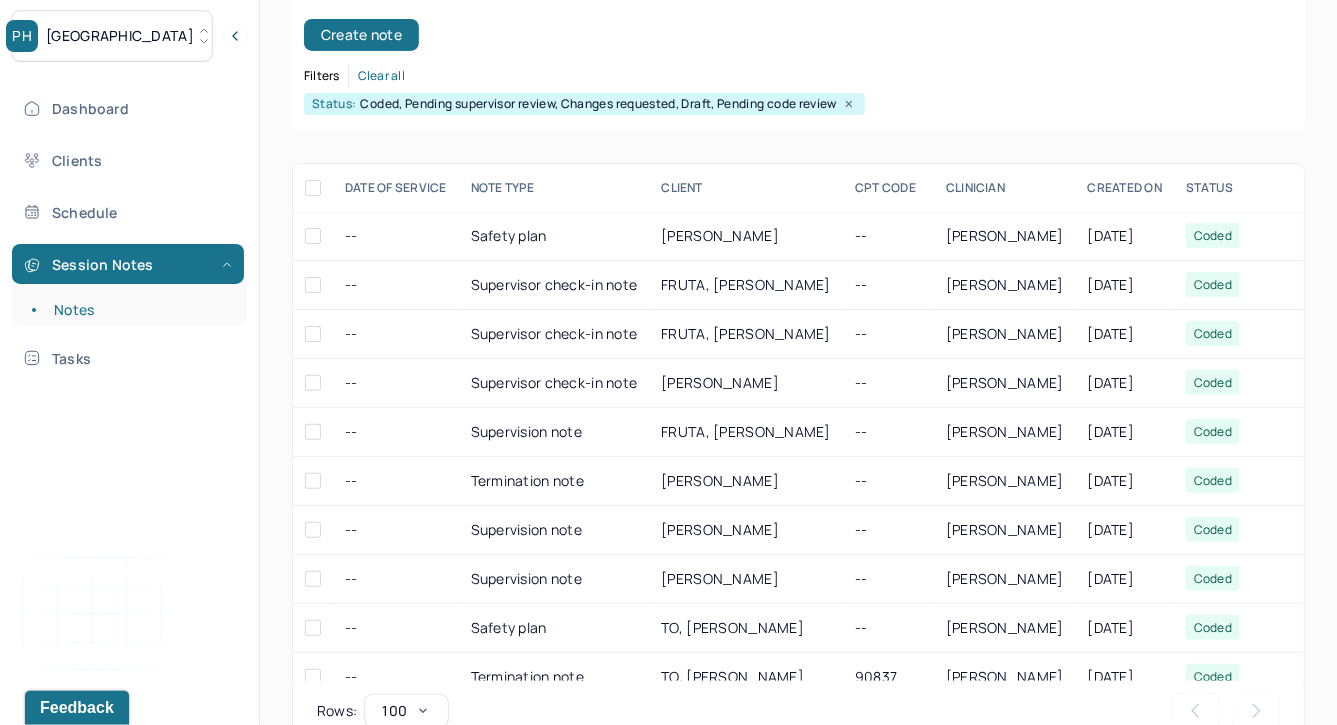 scroll, scrollTop: 291, scrollLeft: 0, axis: vertical 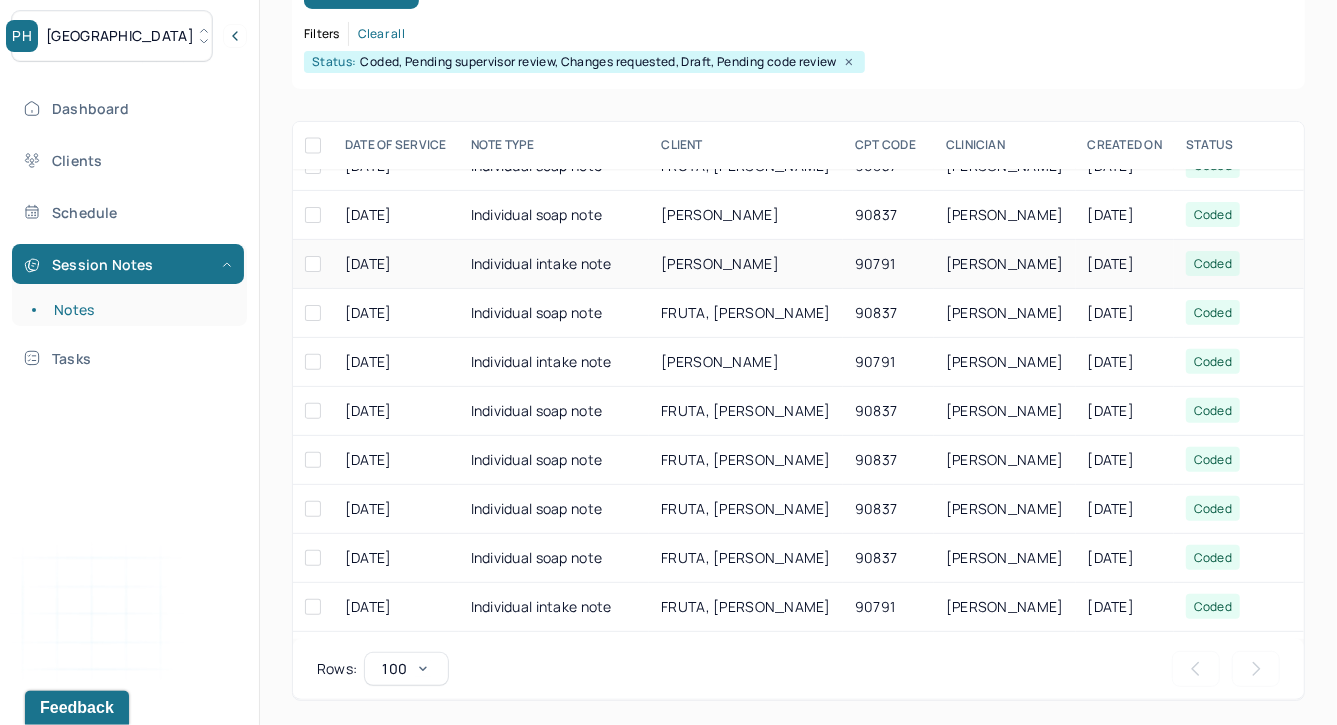 click on "Individual intake note" at bounding box center [554, 264] 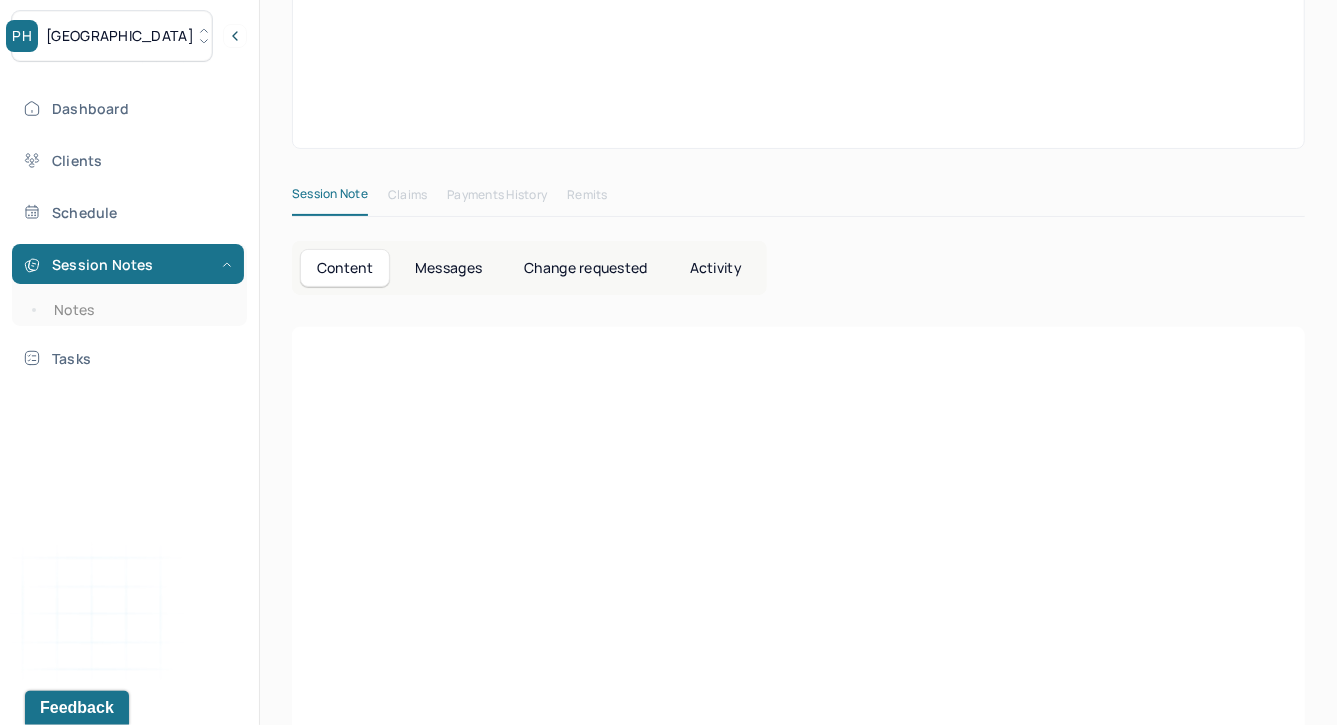 click on "Change requested" at bounding box center (585, 268) 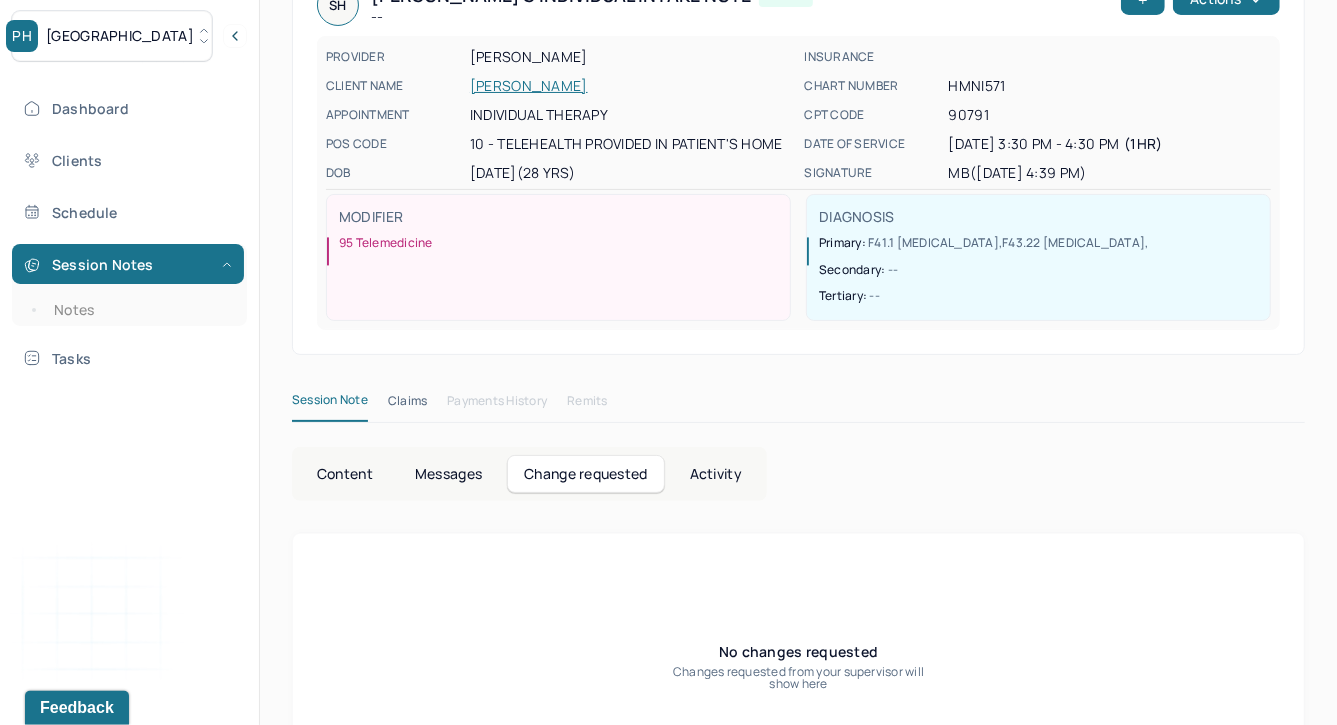 click on "Content" at bounding box center [345, 474] 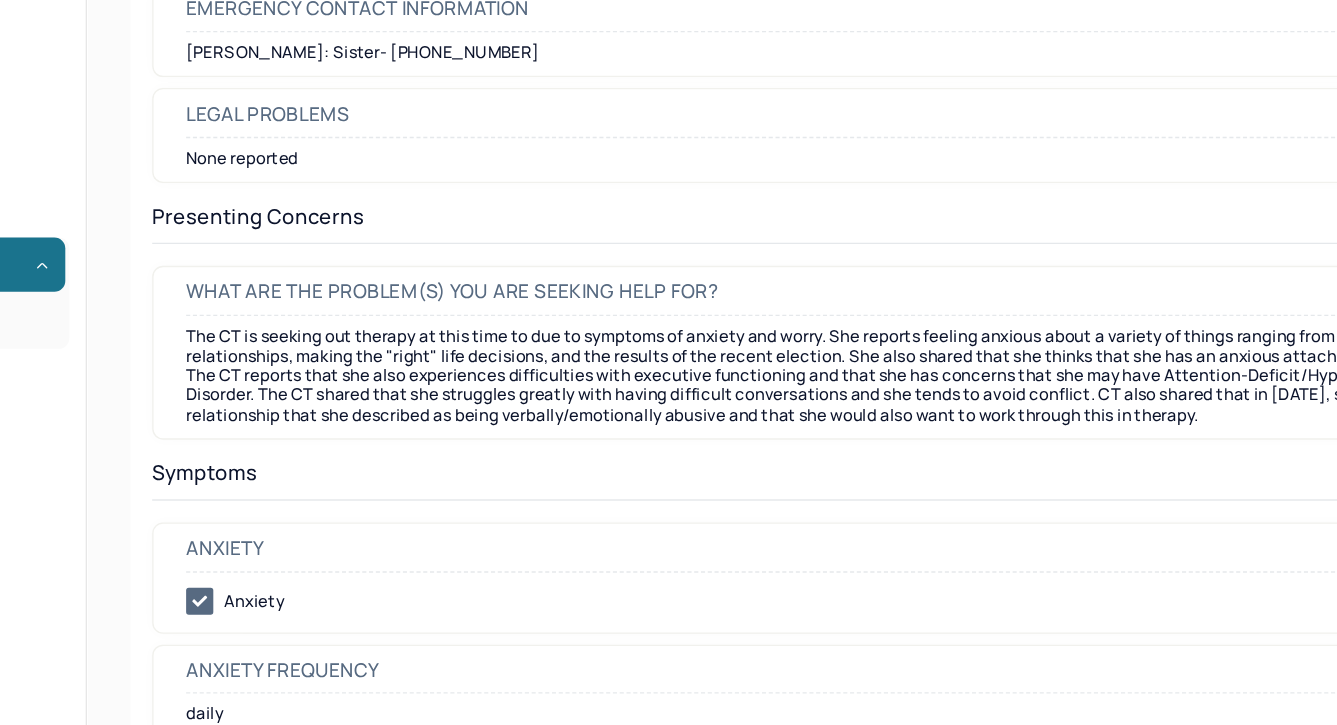 scroll, scrollTop: 2602, scrollLeft: 0, axis: vertical 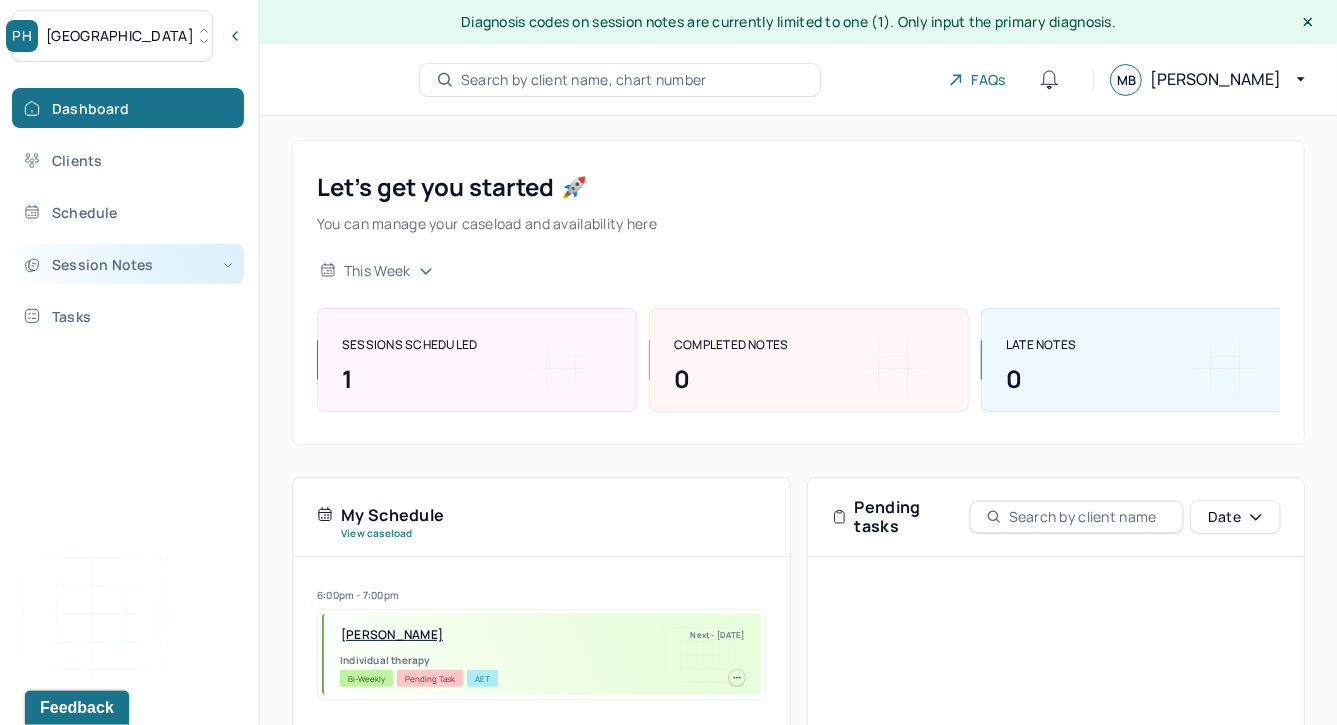 click on "Session Notes" at bounding box center [128, 264] 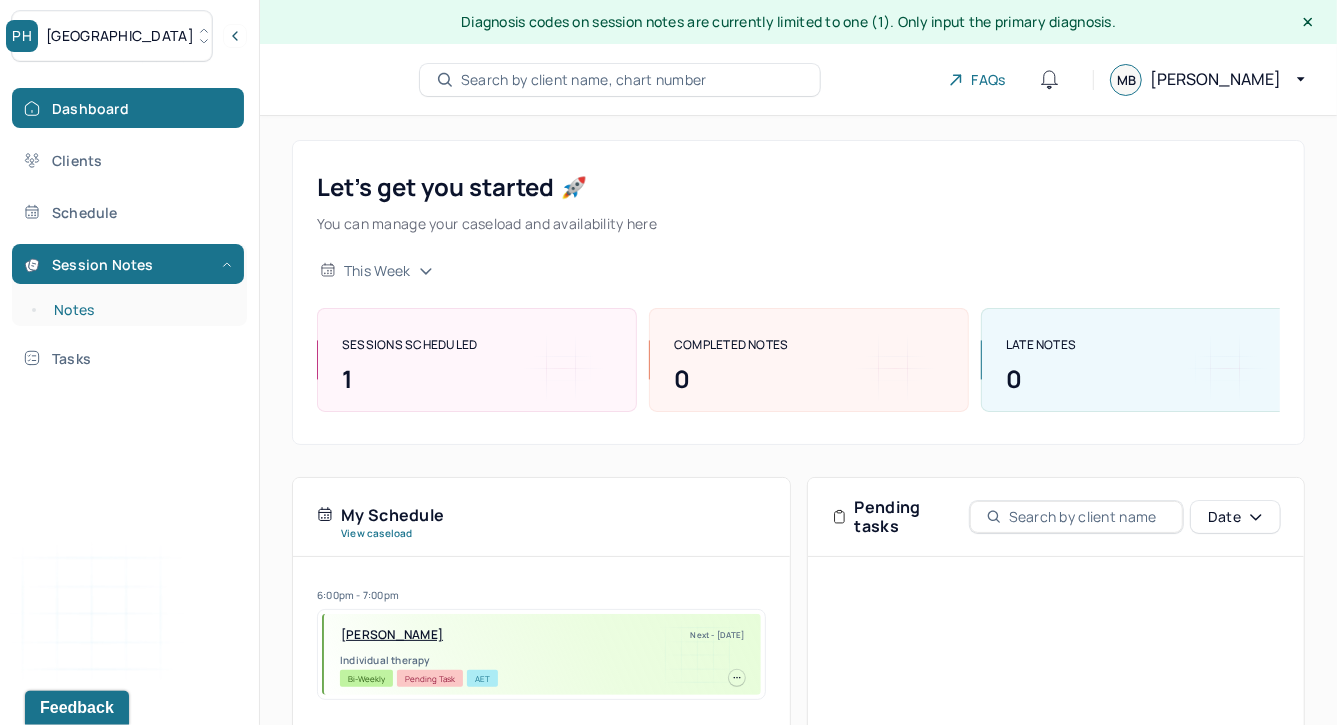 click on "Notes" at bounding box center (139, 310) 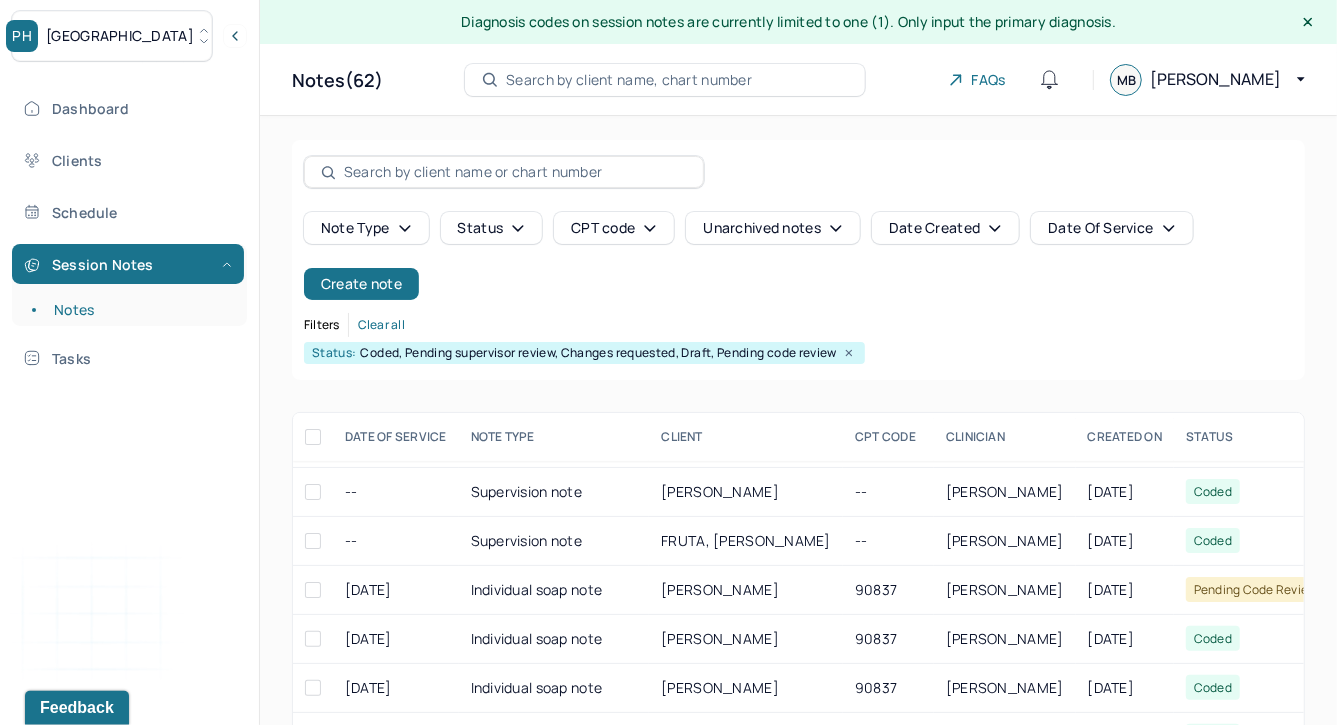 scroll, scrollTop: 490, scrollLeft: 0, axis: vertical 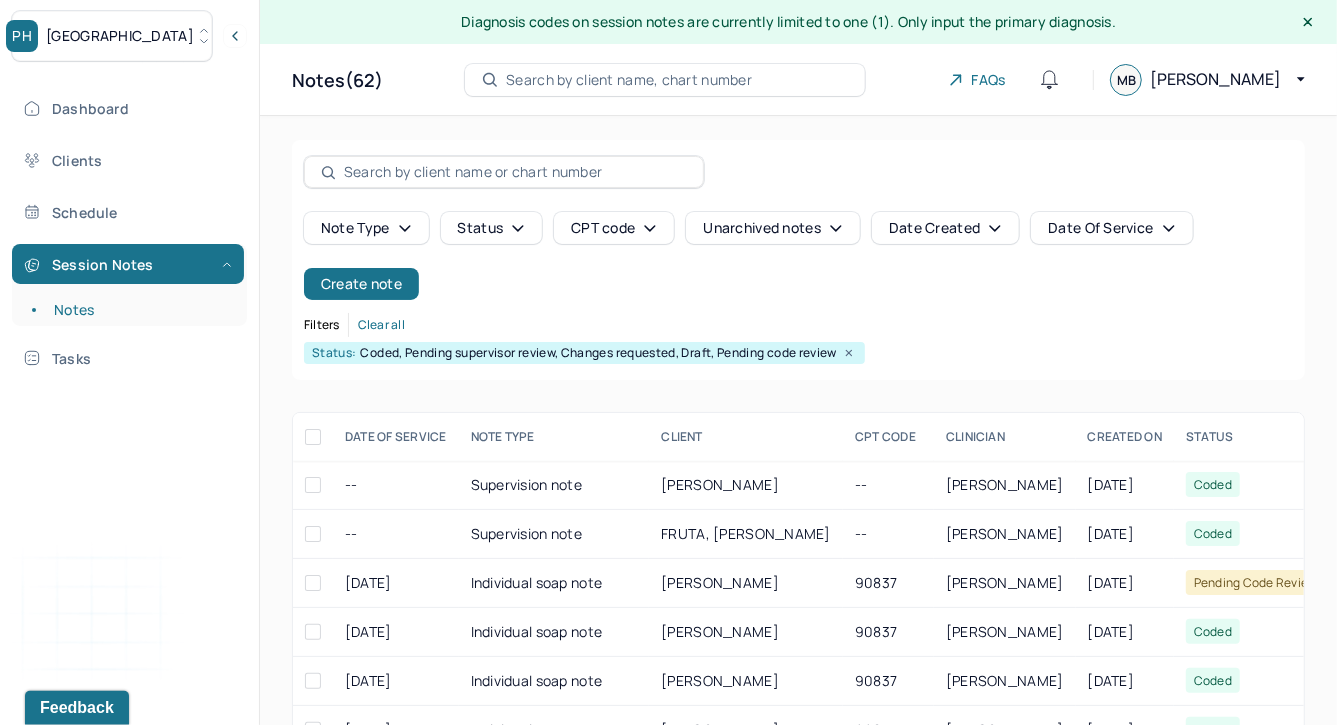 click on "PH Park Hill" at bounding box center (129, 36) 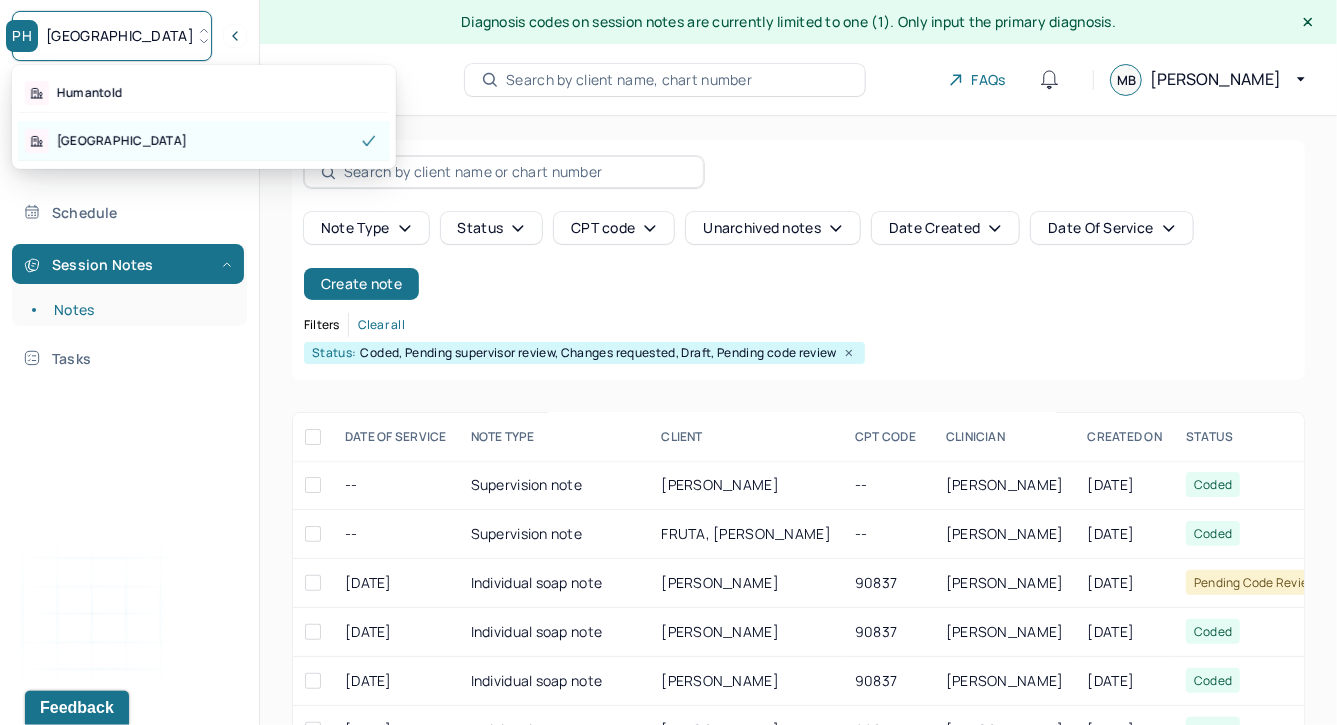 click on "Park Hill" at bounding box center [204, 141] 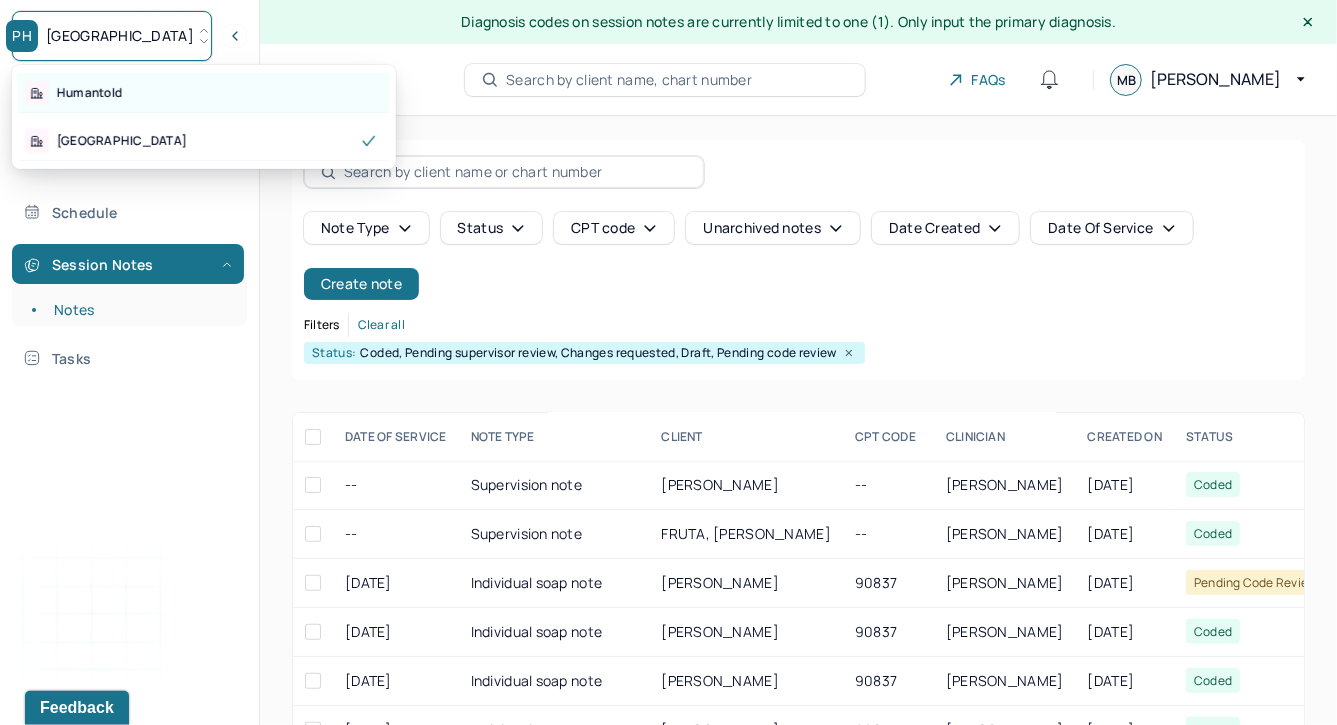 click on "Humantold" at bounding box center (204, 93) 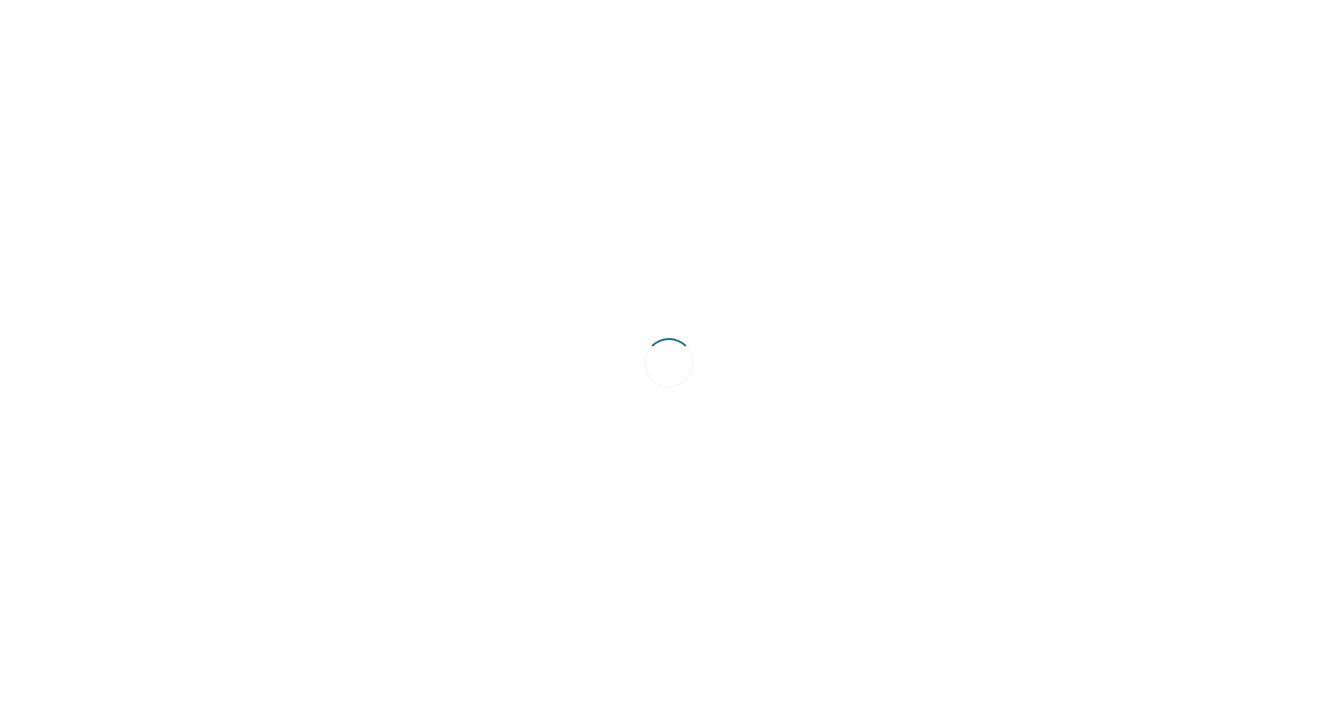 scroll, scrollTop: 0, scrollLeft: 0, axis: both 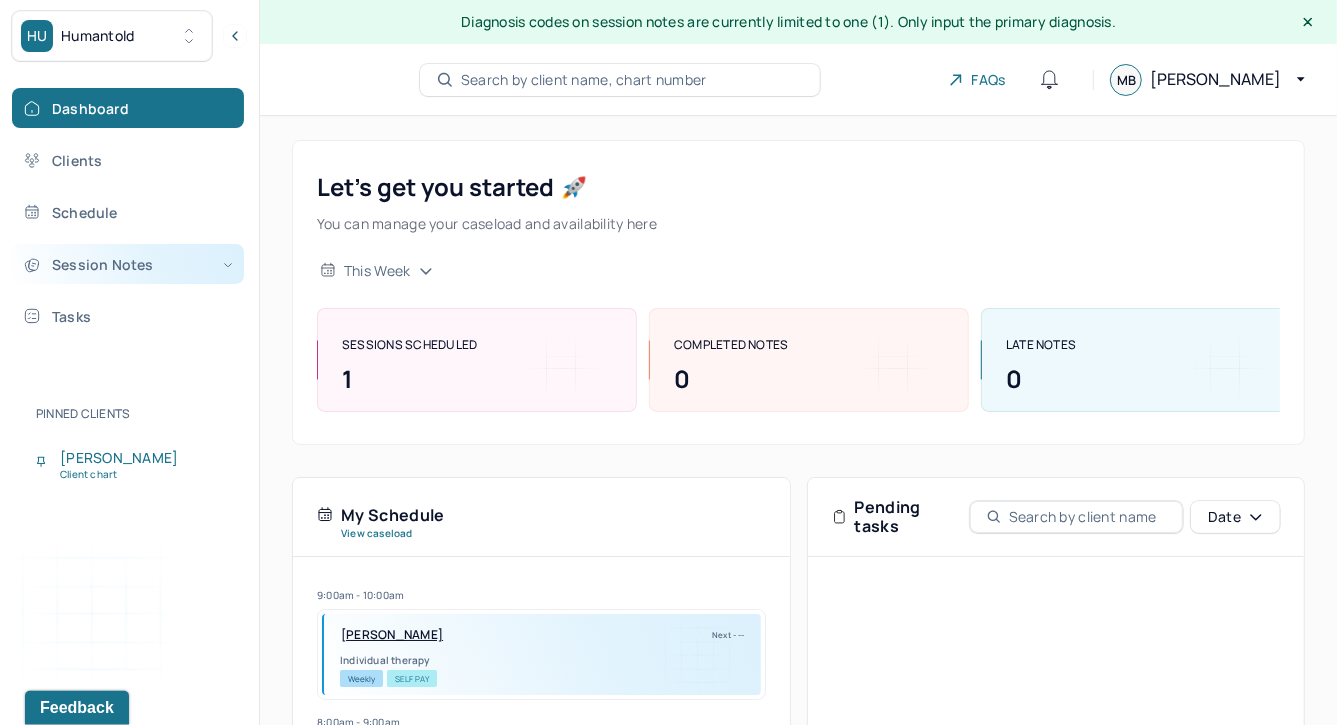 click on "Session Notes" at bounding box center [128, 264] 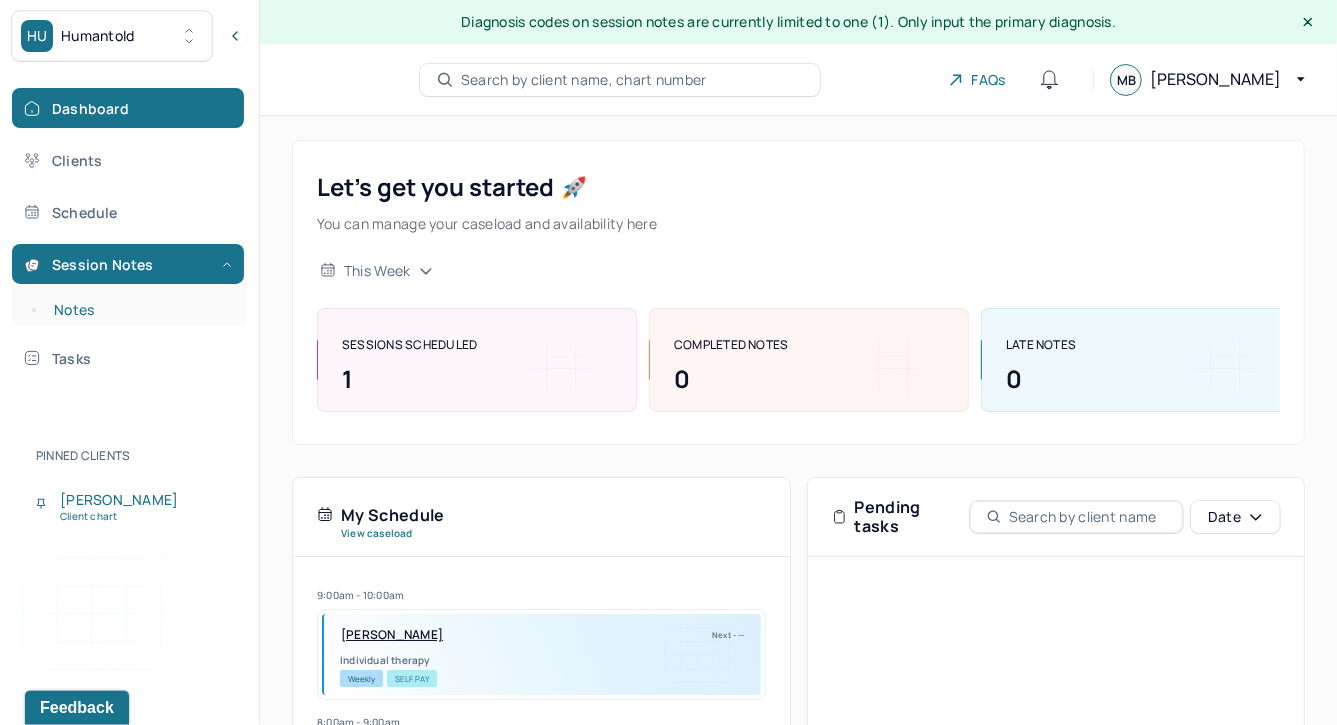click on "Notes" at bounding box center [139, 310] 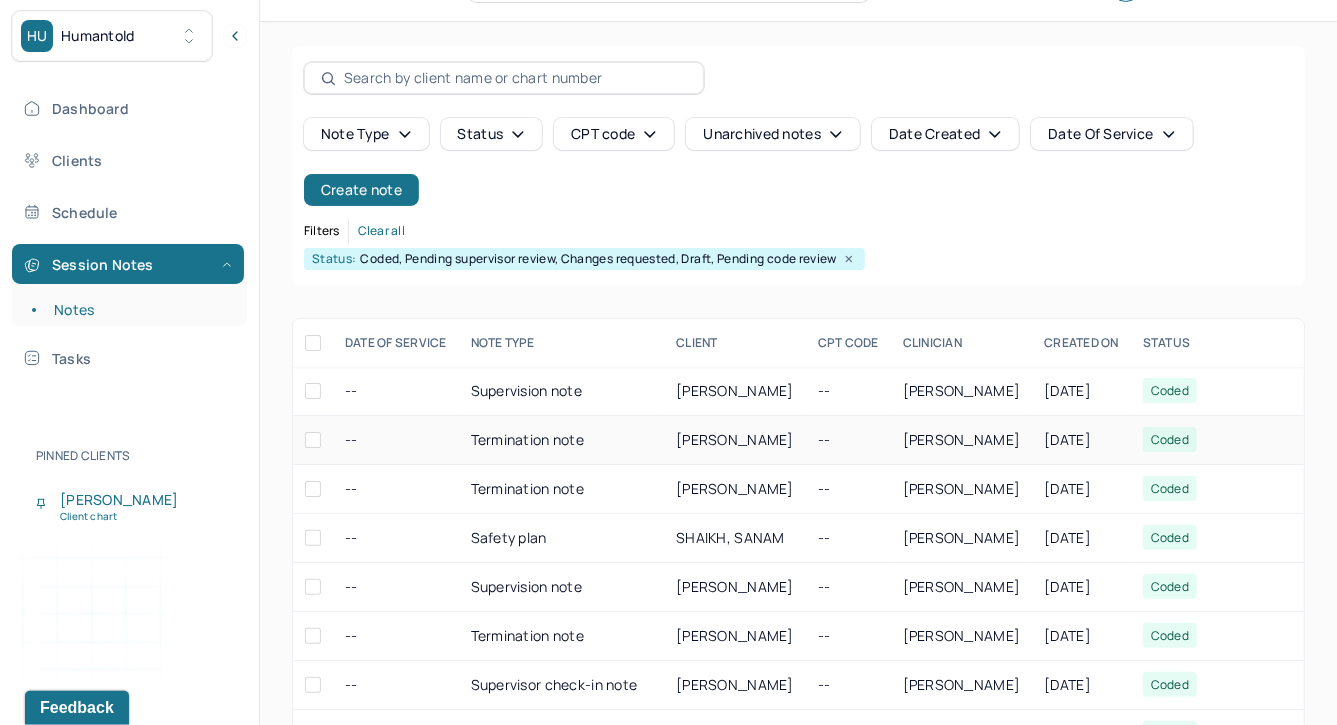 scroll, scrollTop: 95, scrollLeft: 0, axis: vertical 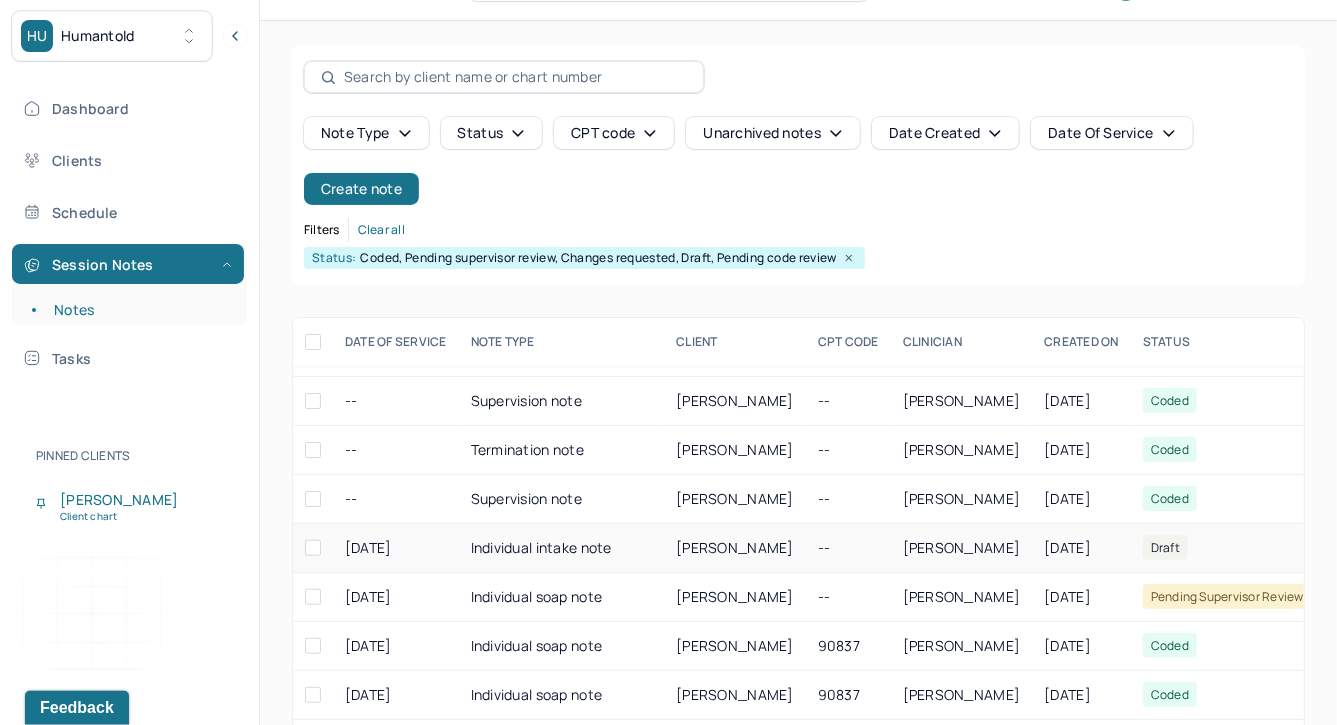 click on "Individual intake note" at bounding box center (562, 548) 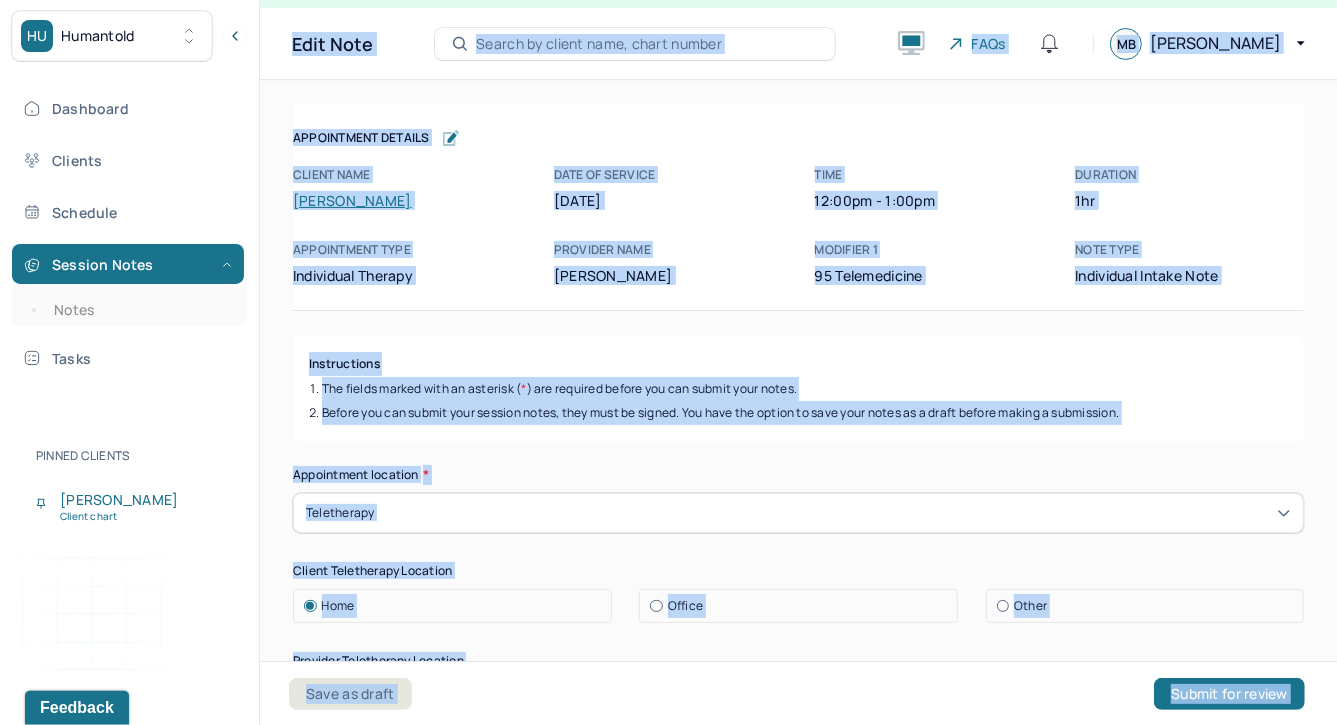 scroll, scrollTop: 35, scrollLeft: 0, axis: vertical 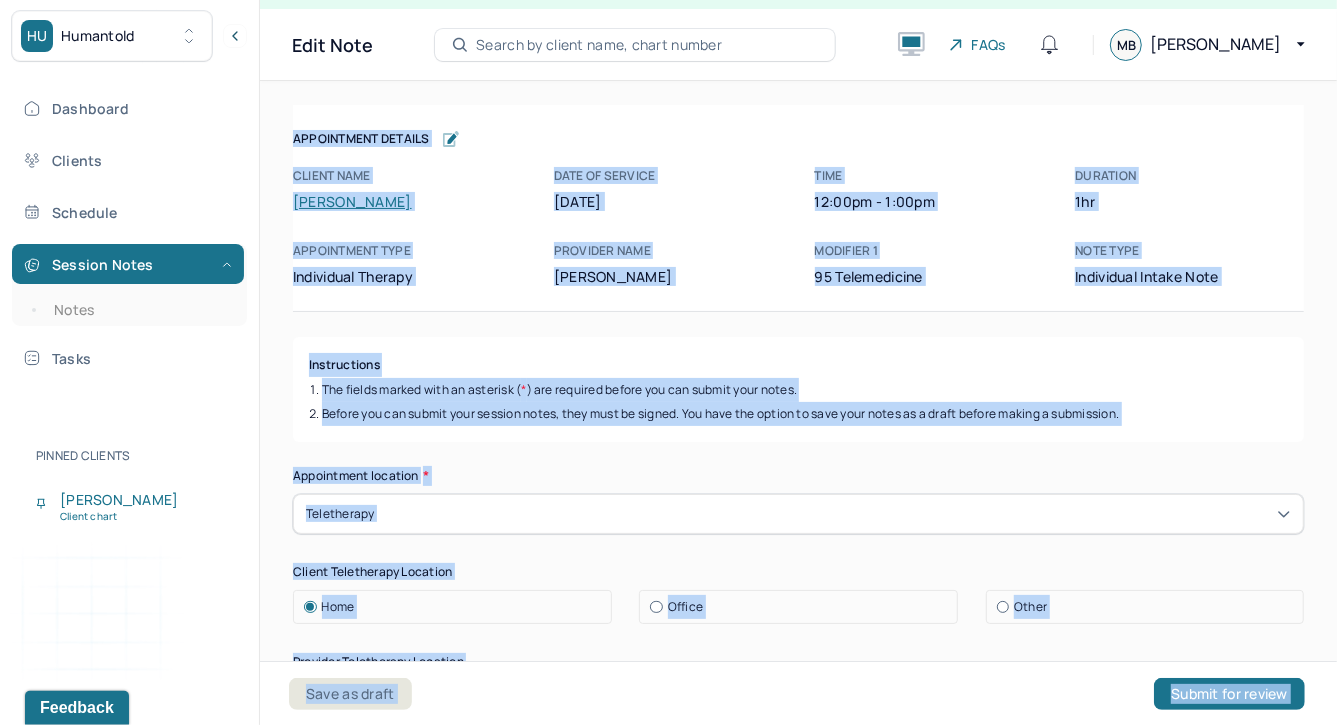 click on "The fields marked with an asterisk ( * ) are required before you can submit your notes." at bounding box center (798, 390) 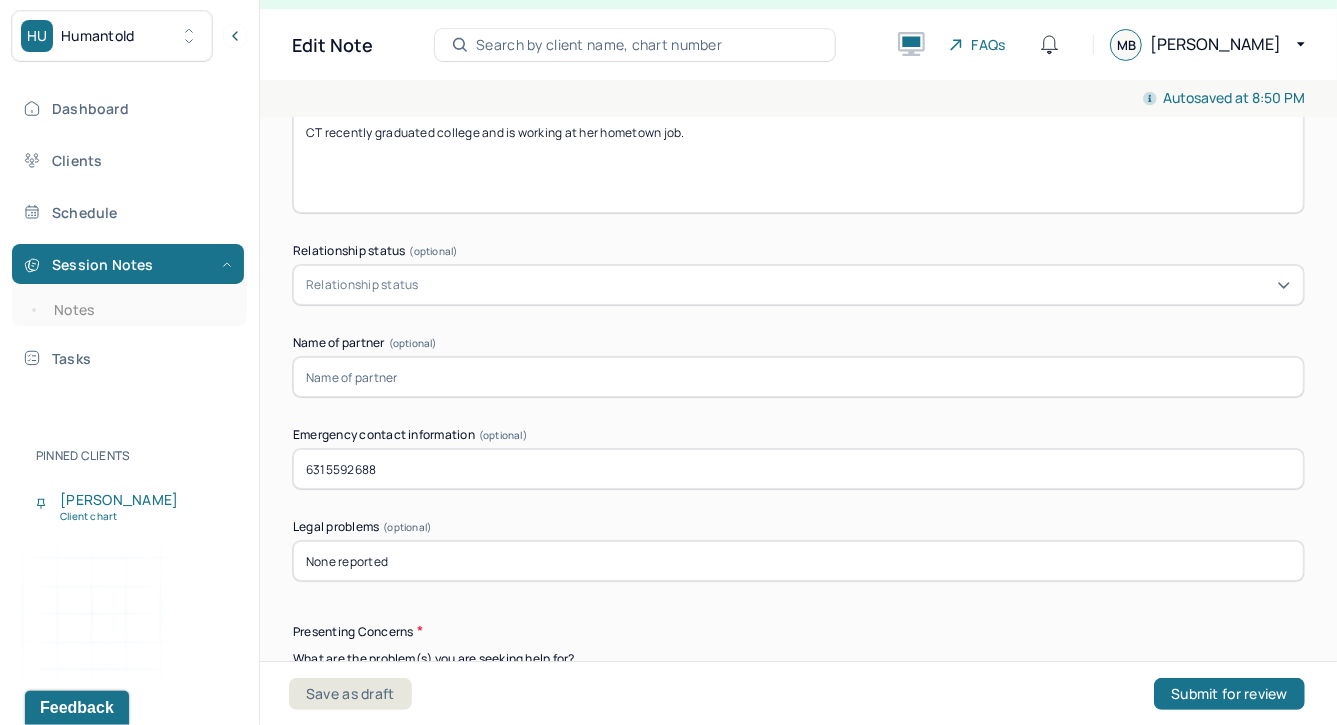 scroll, scrollTop: 1888, scrollLeft: 0, axis: vertical 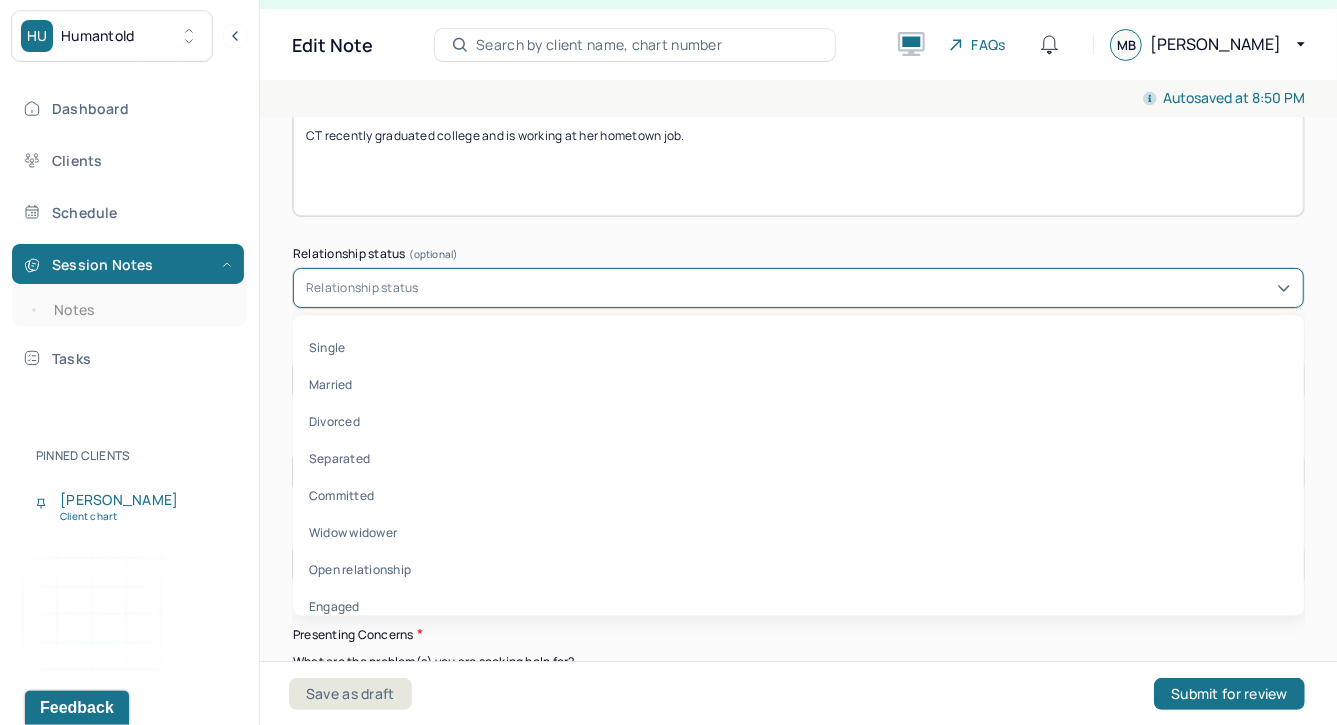 click on "Relationship status" at bounding box center (798, 288) 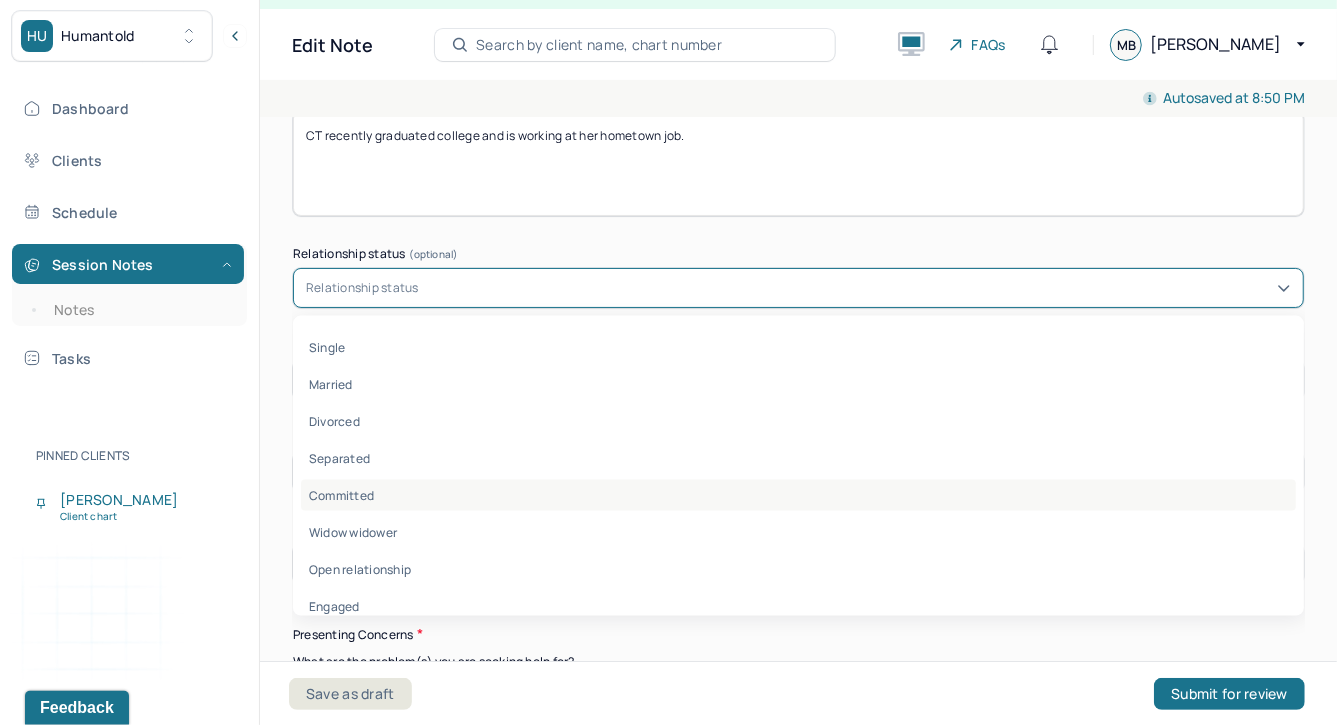 scroll, scrollTop: 21, scrollLeft: 0, axis: vertical 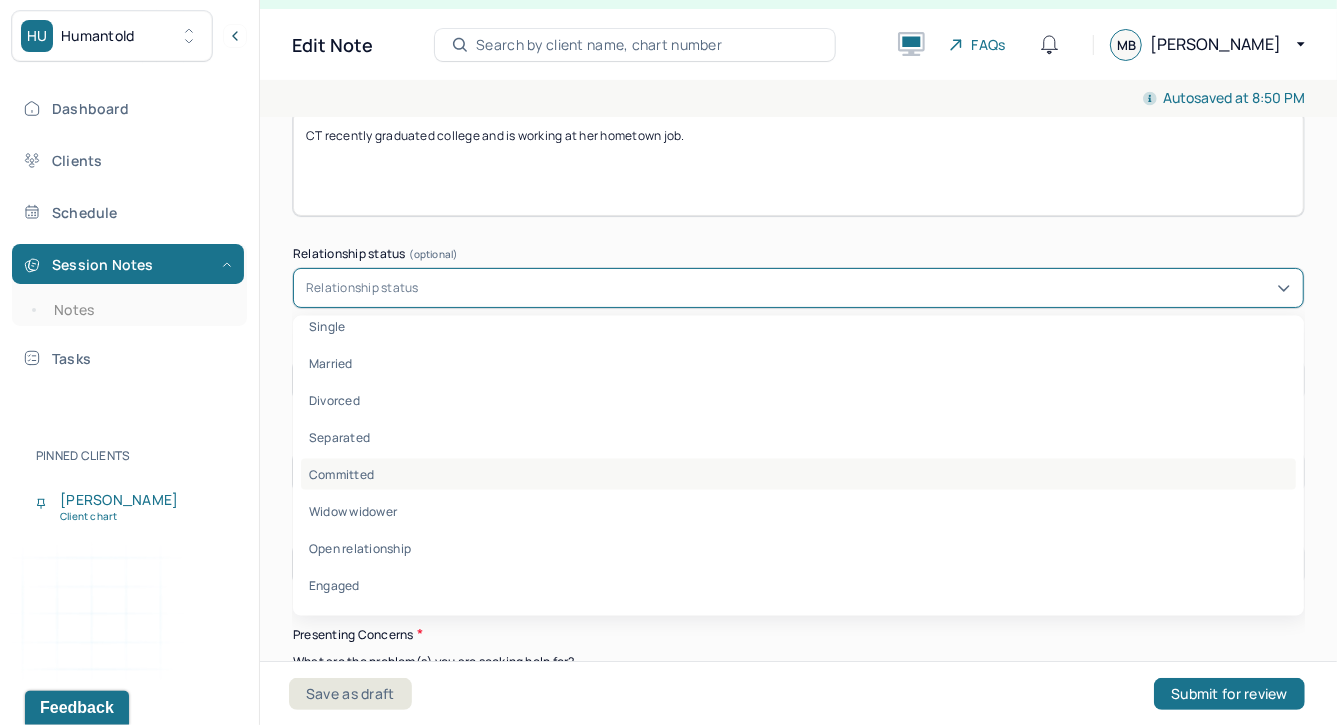 click on "Committed" at bounding box center [798, 474] 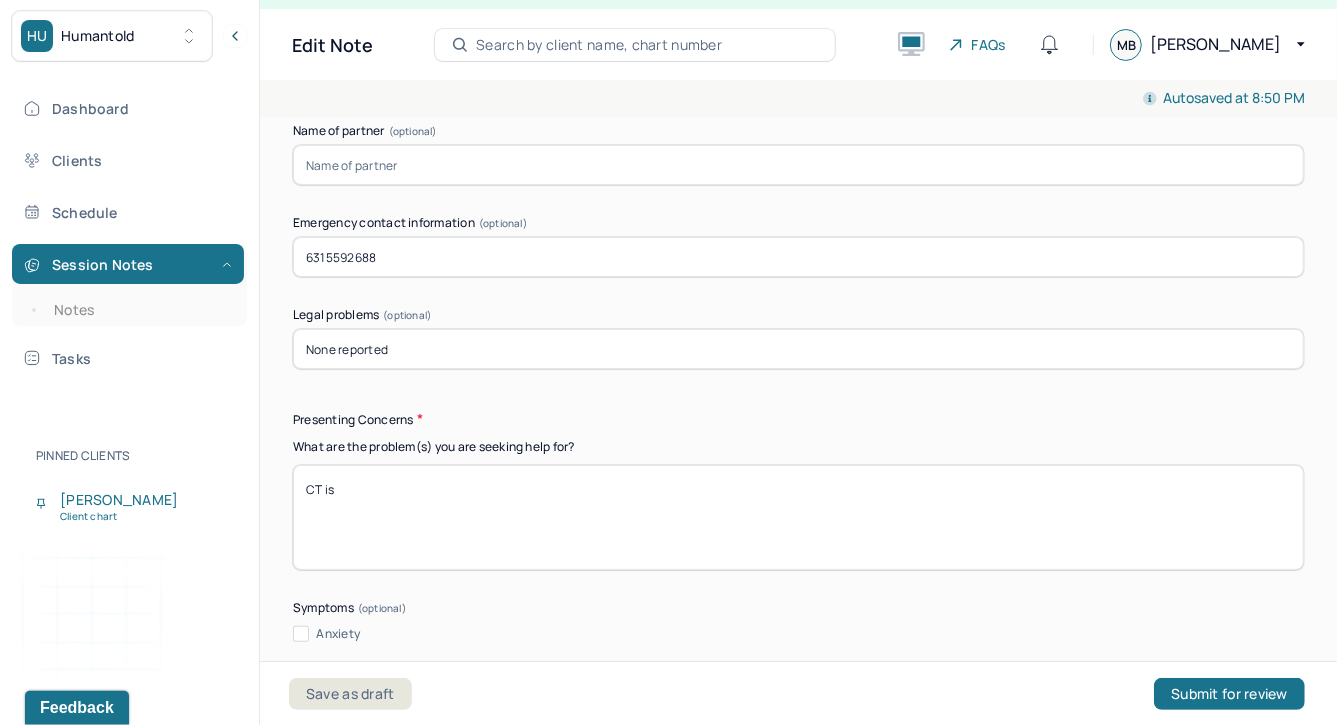 scroll, scrollTop: 2117, scrollLeft: 0, axis: vertical 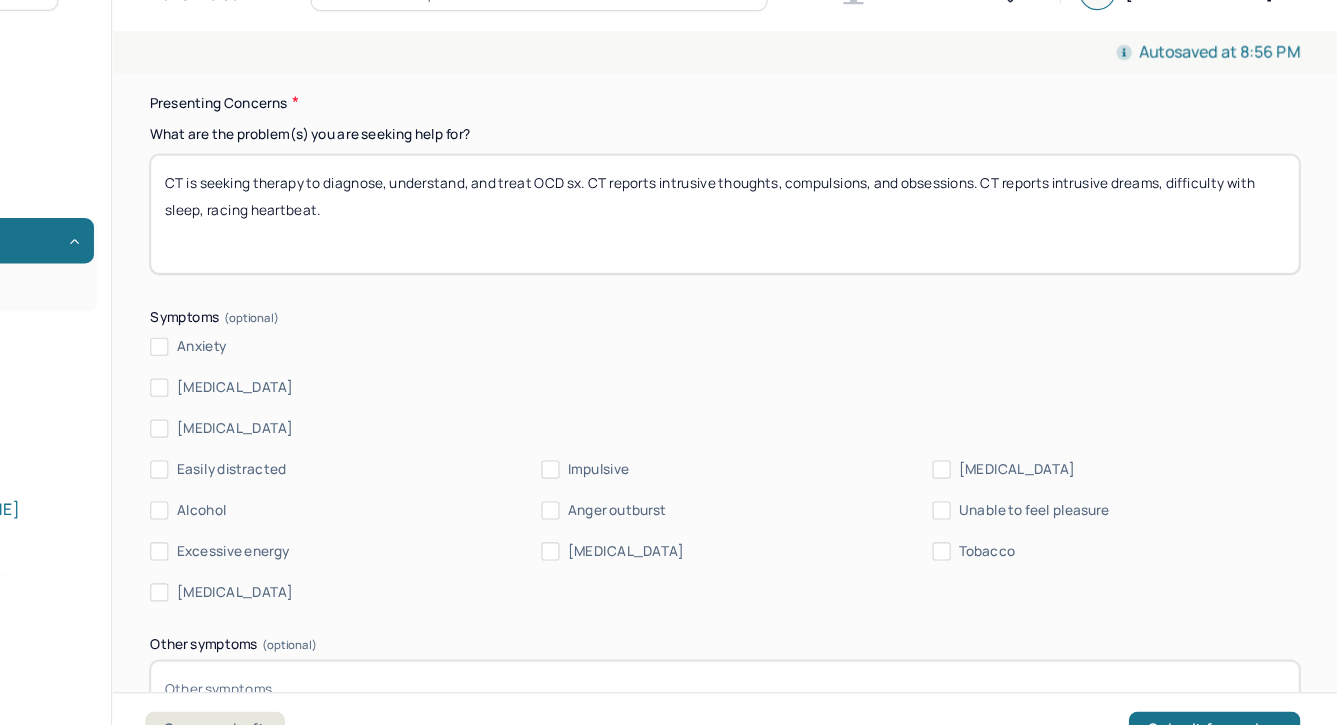 type on "CT is seeking therapy to diagnose, understand, and treat OCD sx. CT reports intrusive thoughts, compulsions, and obsessions. CT reports intrusive dreams, difficulty with sleep, racing heartbeat." 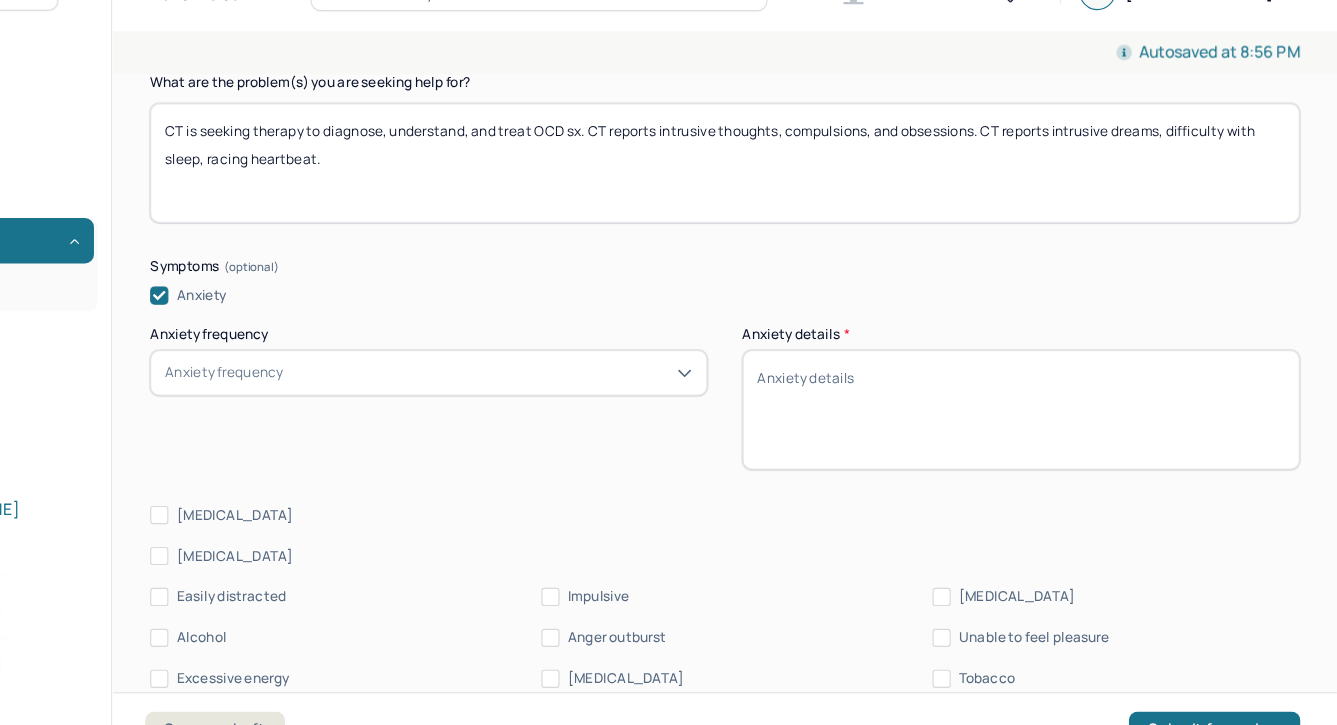 scroll, scrollTop: 2426, scrollLeft: 0, axis: vertical 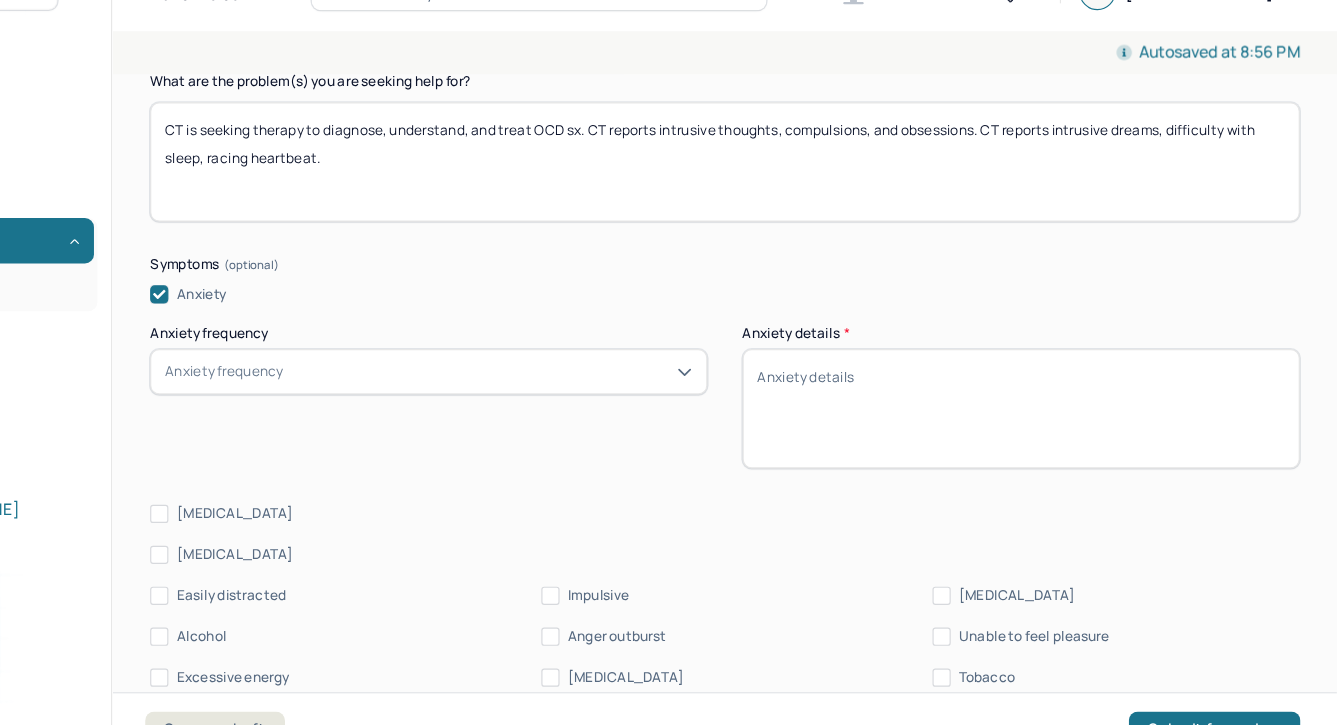 click on "Anxiety frequency" at bounding box center [538, 379] 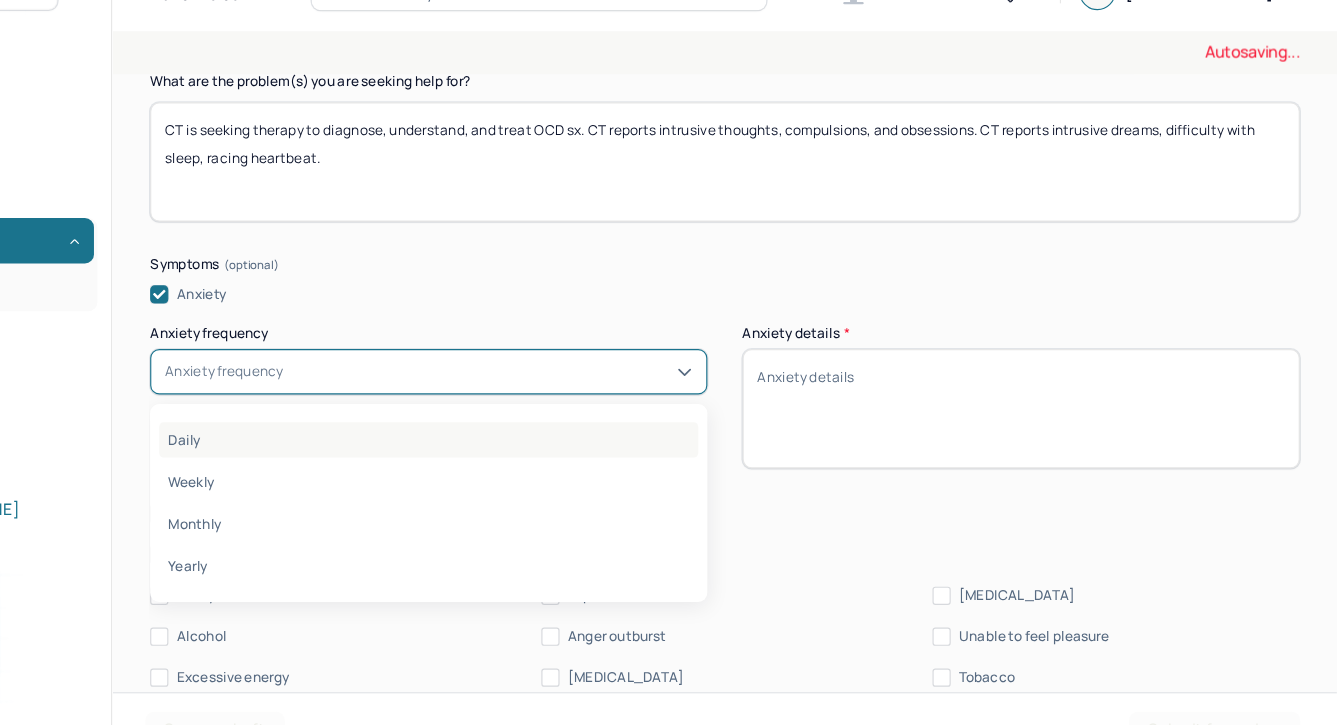 click on "Daily" at bounding box center [538, 438] 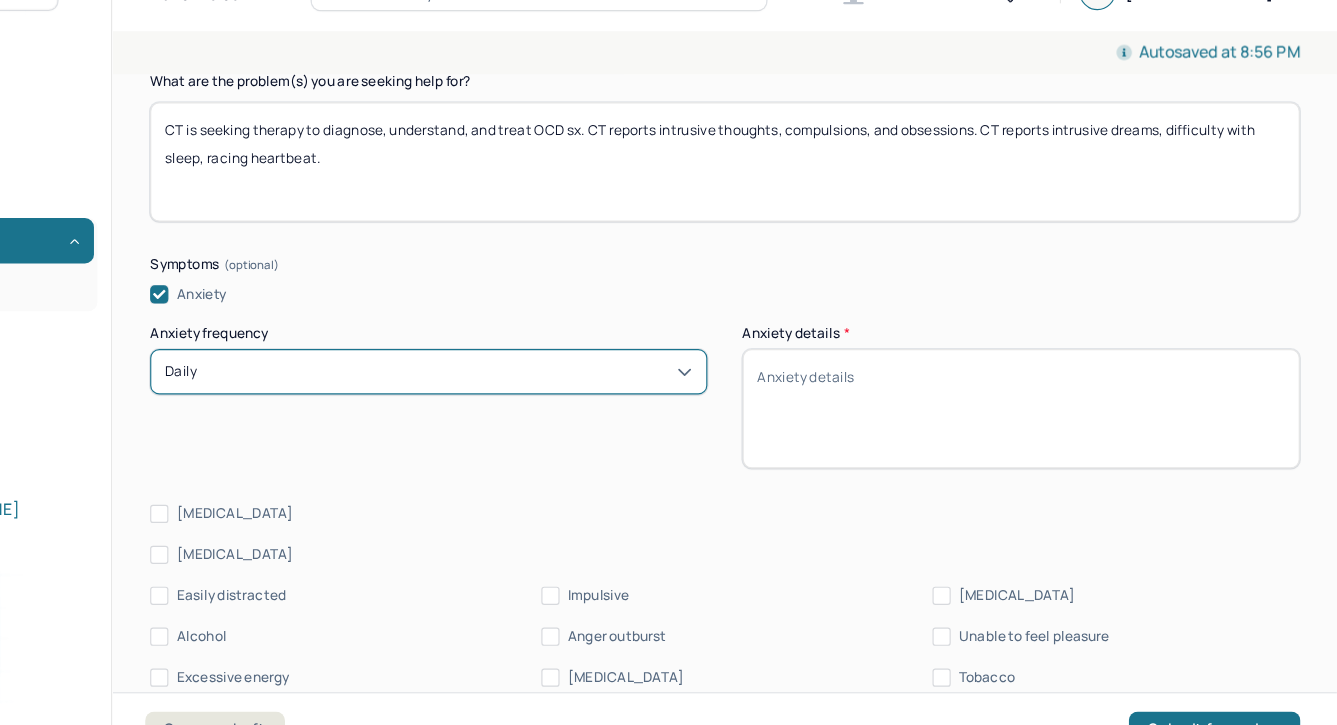 click on "Anxiety details *" at bounding box center [1059, 411] 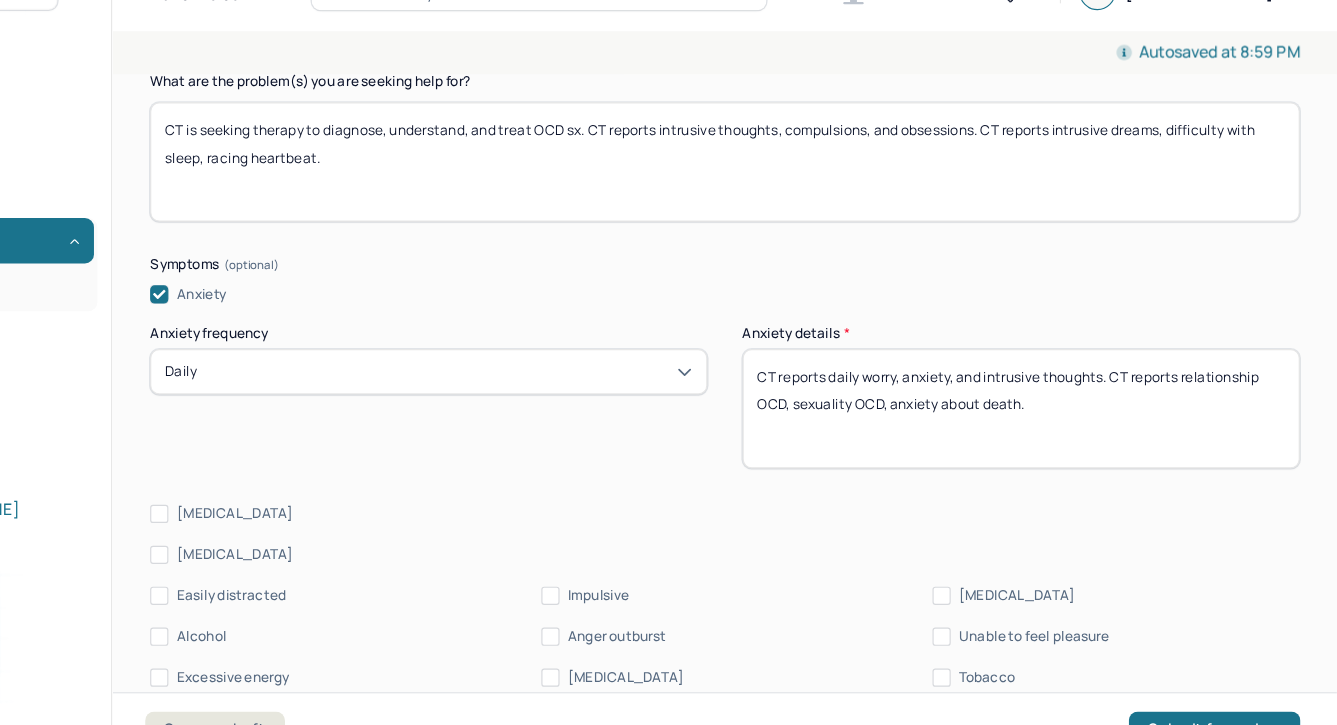 click on "CT reports daily worry, anxiety, and intrusive thoughts. CT reports relationship OCD, sexuality OCD, anxiety about death," at bounding box center [1059, 411] 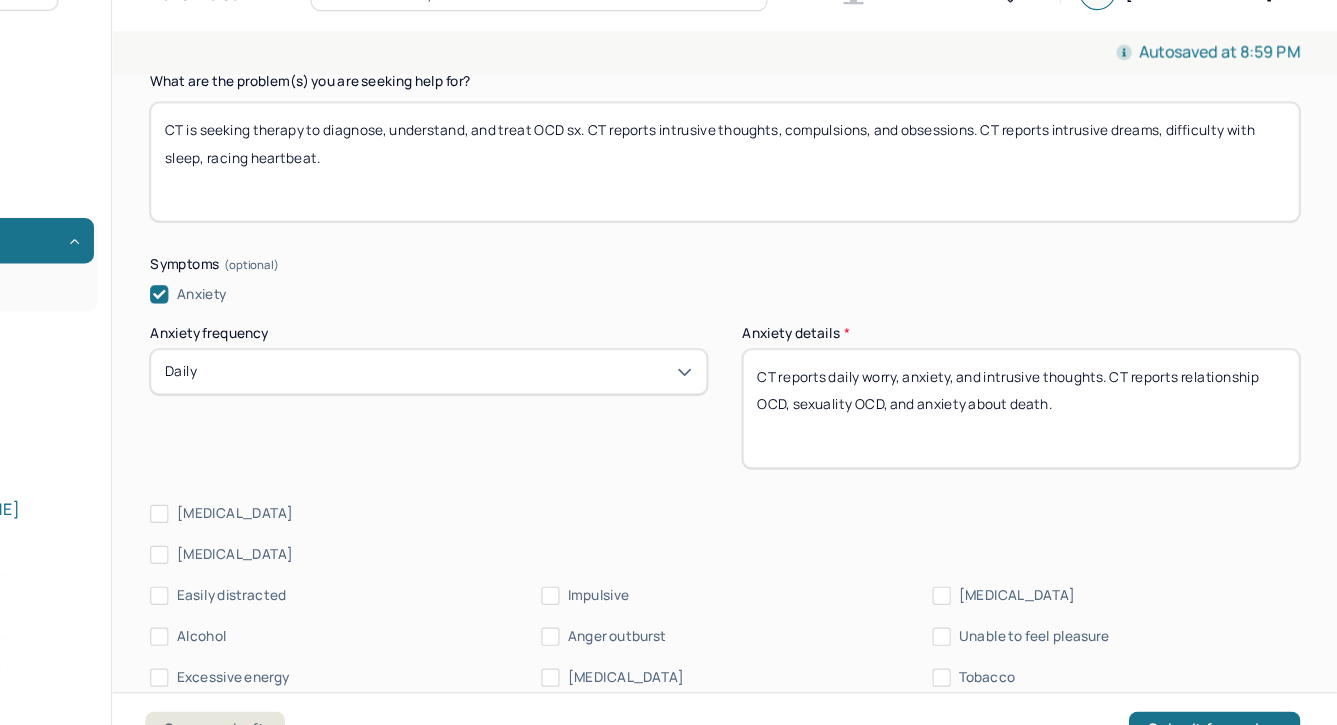 click on "CT reports daily worry, anxiety, and intrusive thoughts. CT reports relationship OCD, sexuality OCD, anxiety about death." at bounding box center [1059, 411] 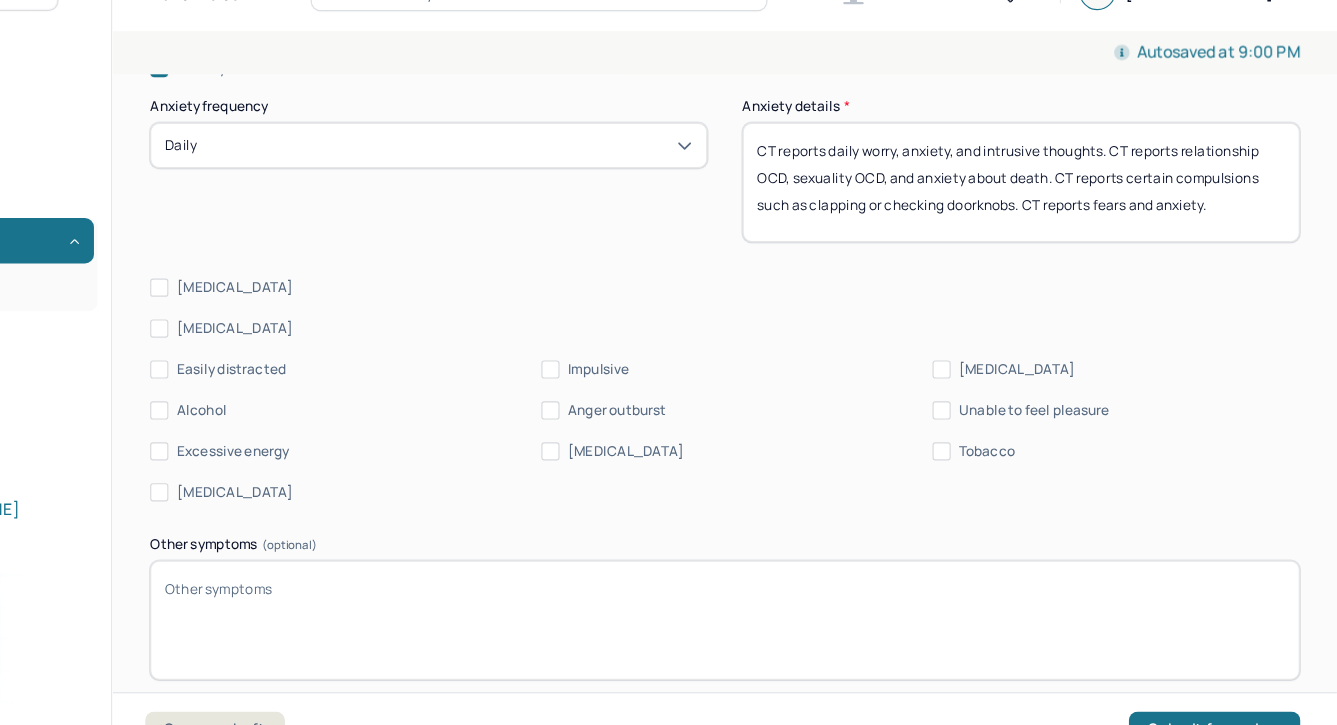 scroll, scrollTop: 2797, scrollLeft: 0, axis: vertical 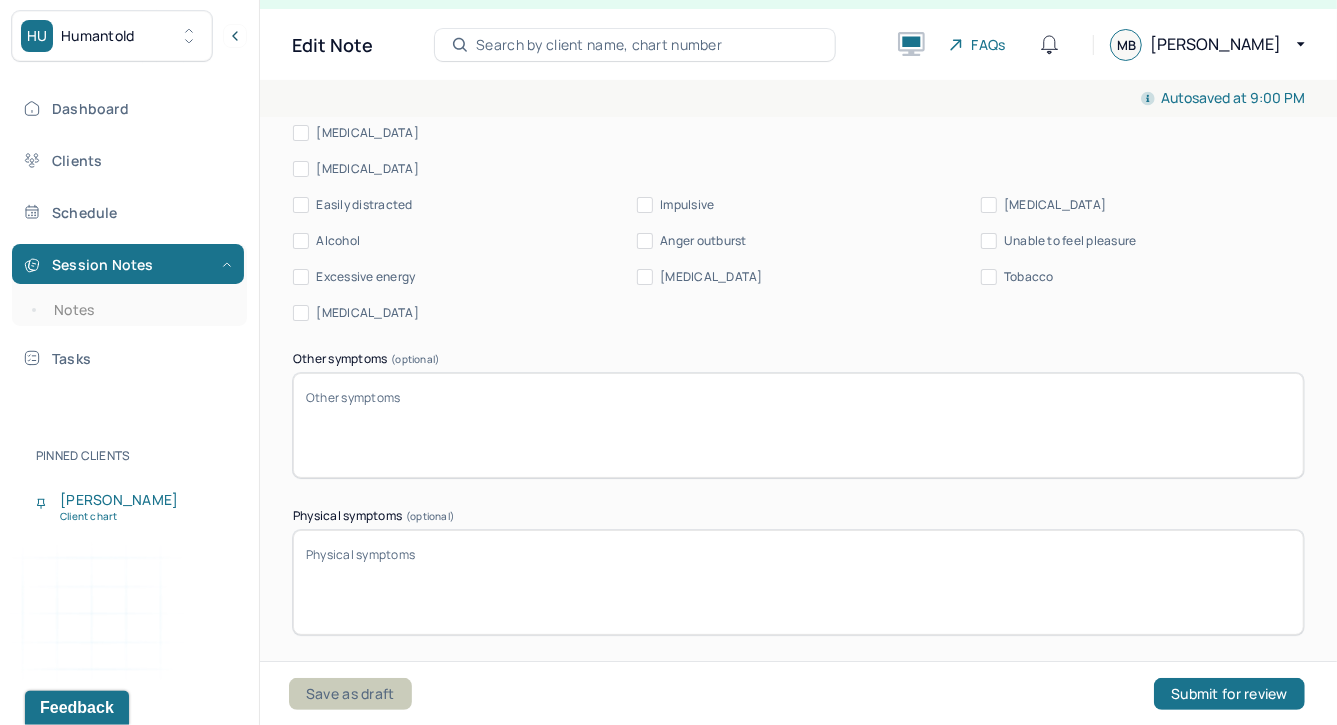 type on "CT reports daily worry, anxiety, and intrusive thoughts. CT reports relationship OCD, sexuality OCD, and anxiety about death. CT reports certain compulsions such as clapping or checking doorknobs. CT reports fears and anxiety." 